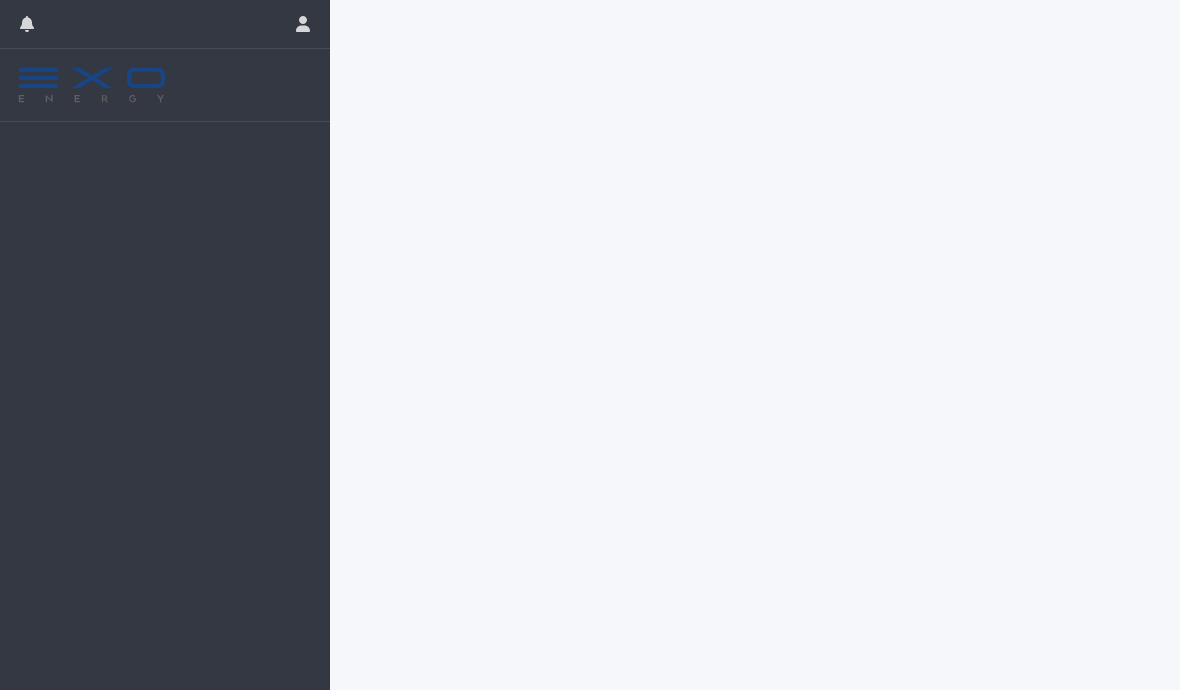 scroll, scrollTop: 0, scrollLeft: 0, axis: both 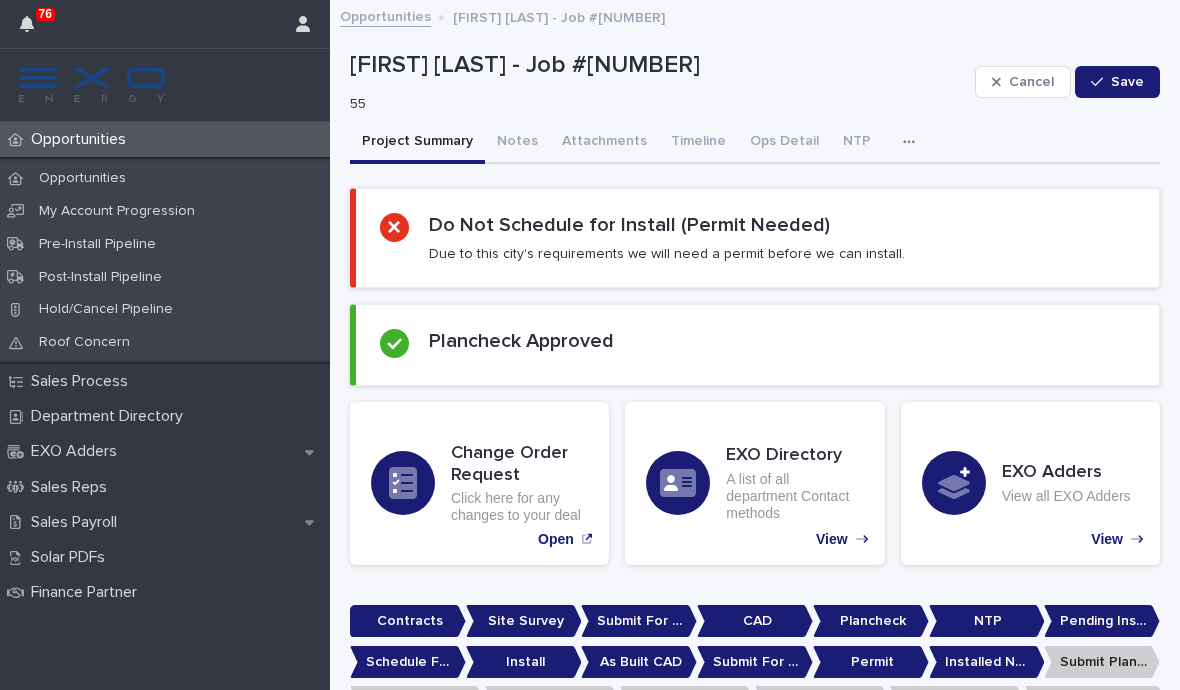 click on "Opportunities" at bounding box center [165, 178] 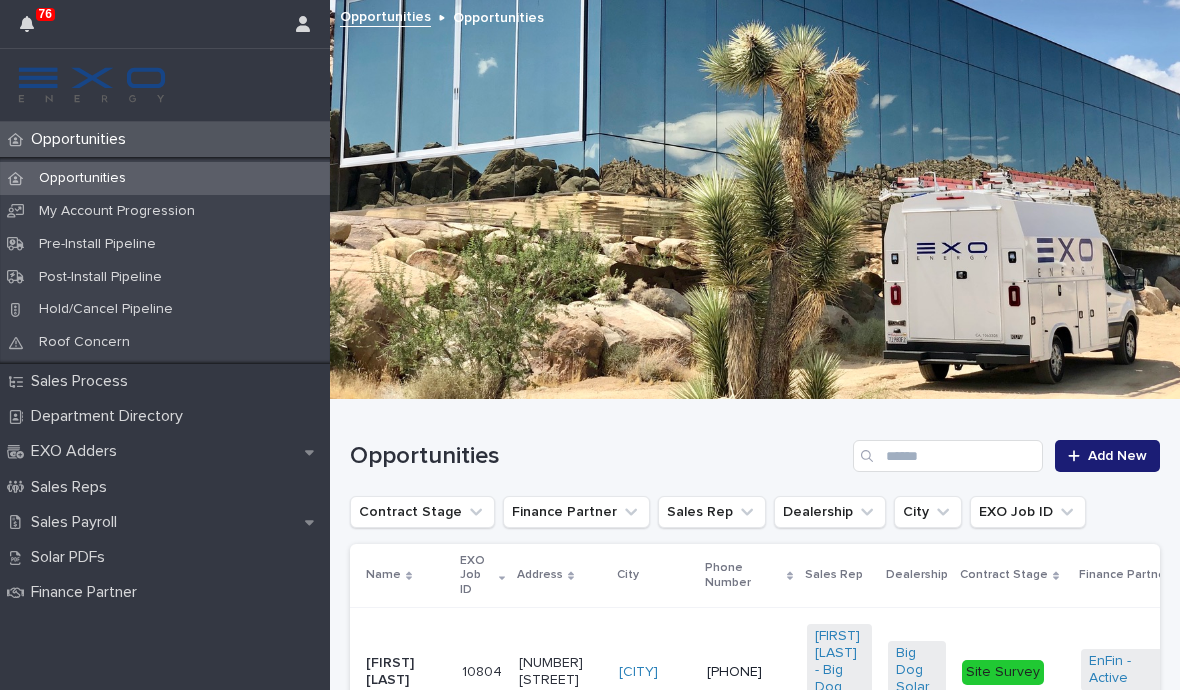 click on "Opportunities" at bounding box center (82, 178) 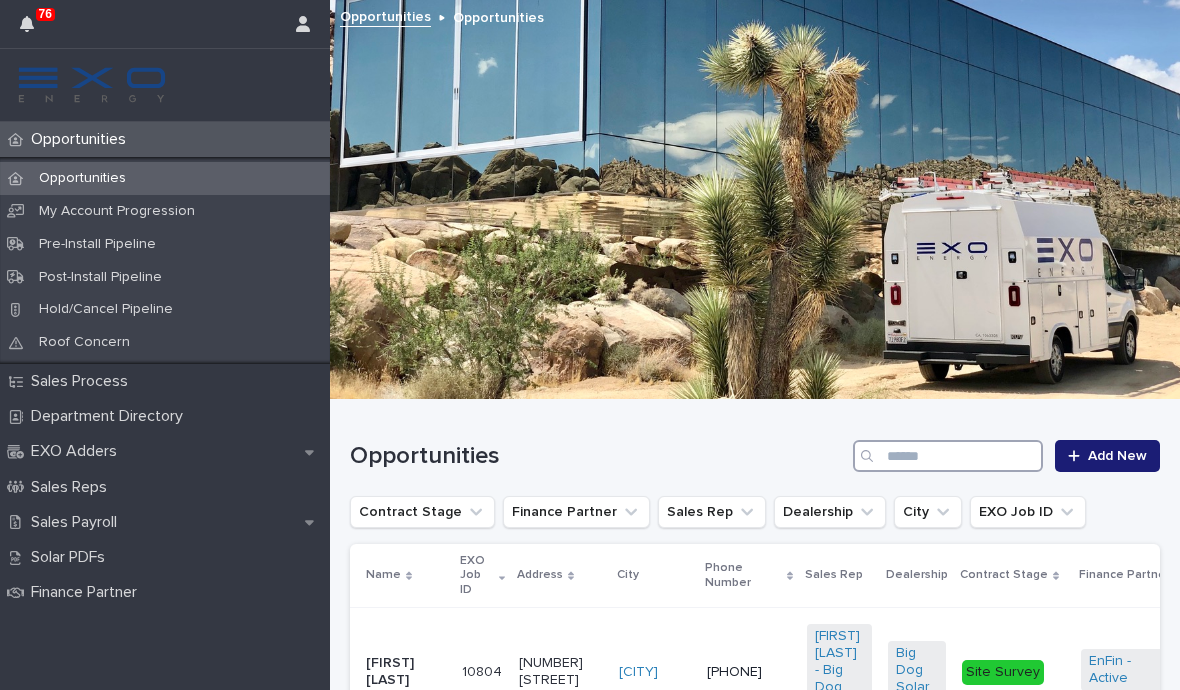 click at bounding box center (948, 456) 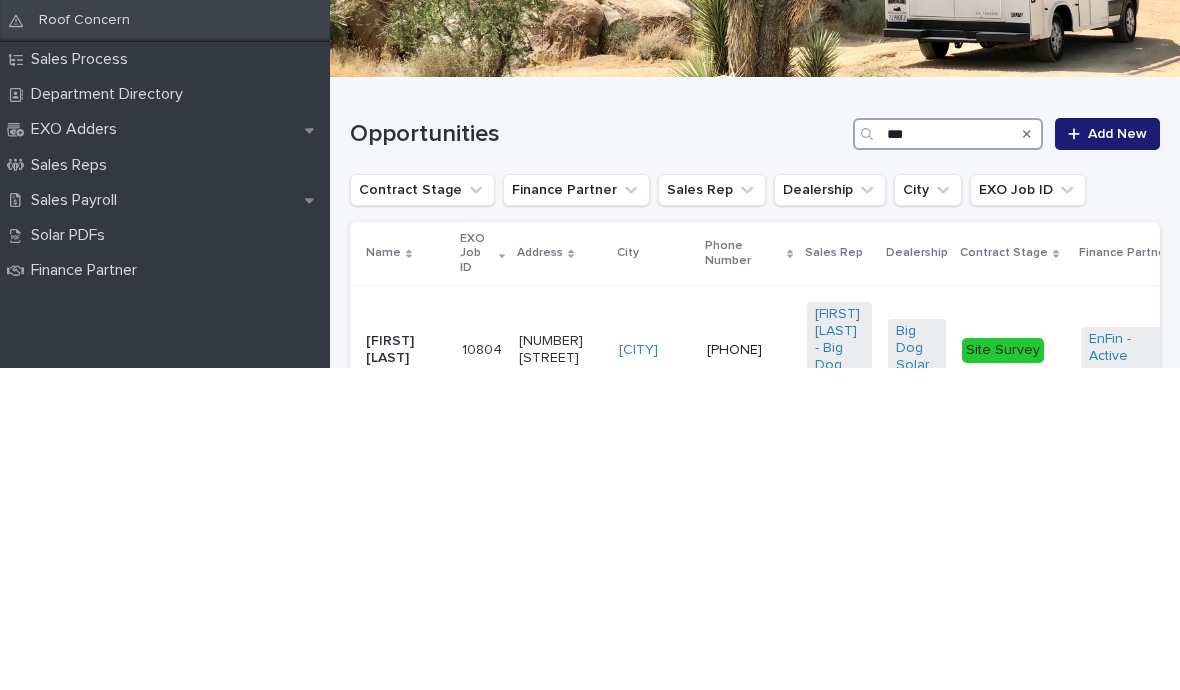 type on "****" 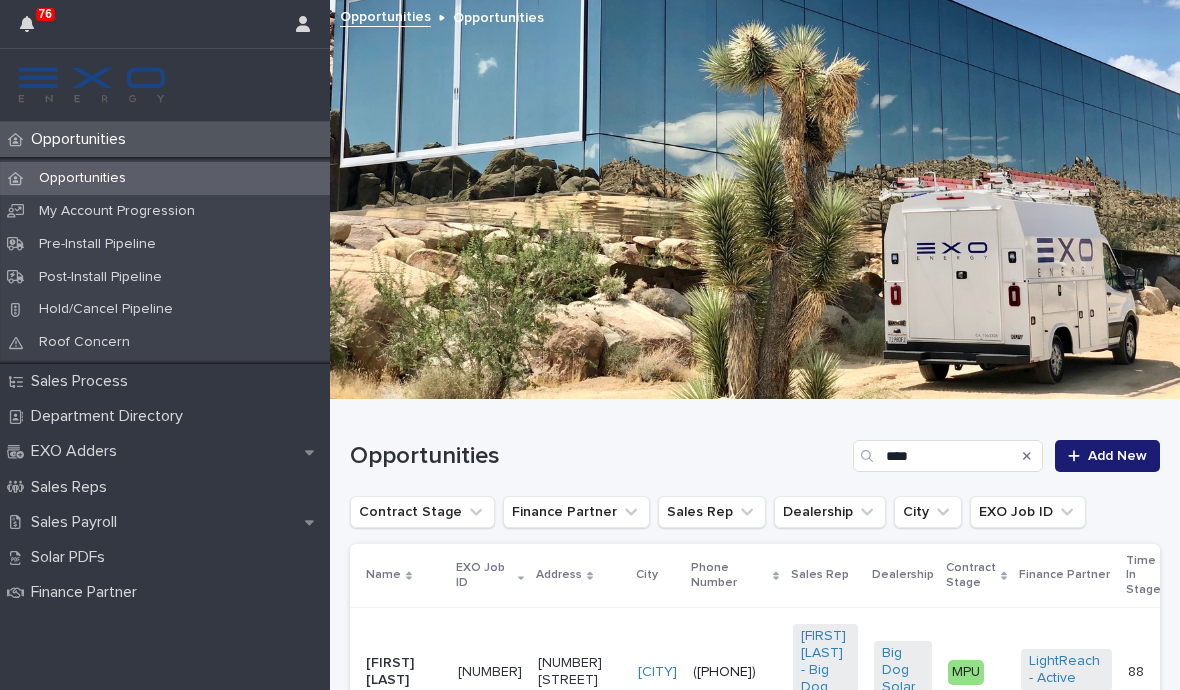 click on "[FIRST] [LAST]" at bounding box center [404, 670] 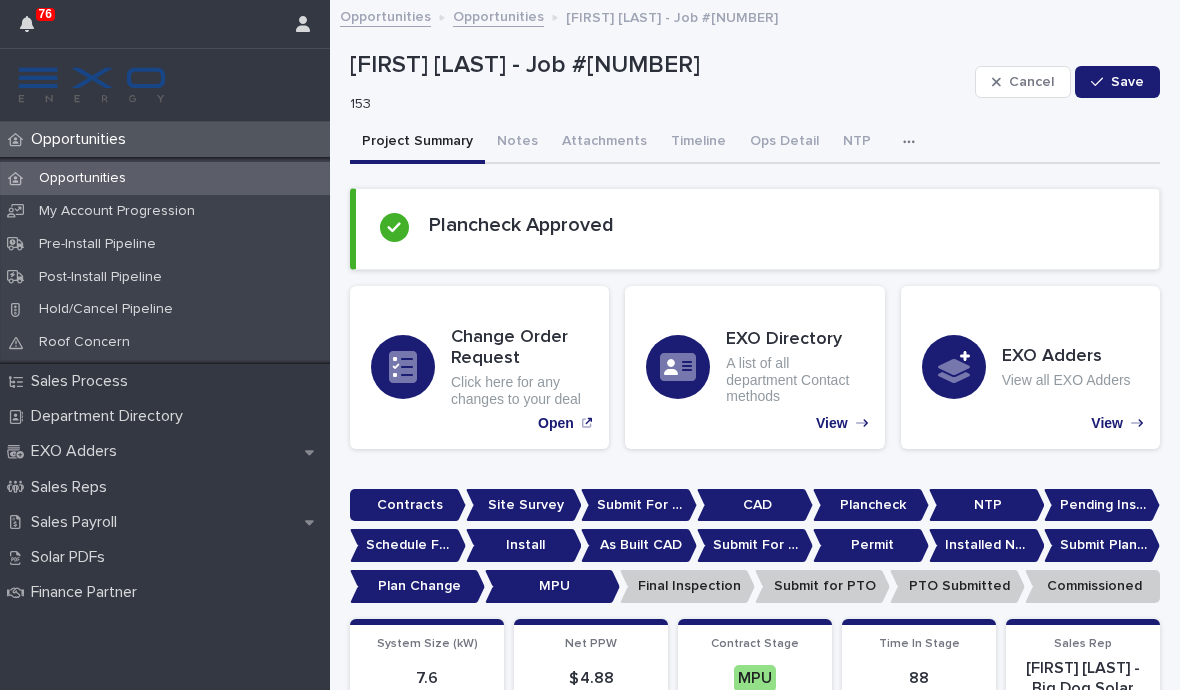 click 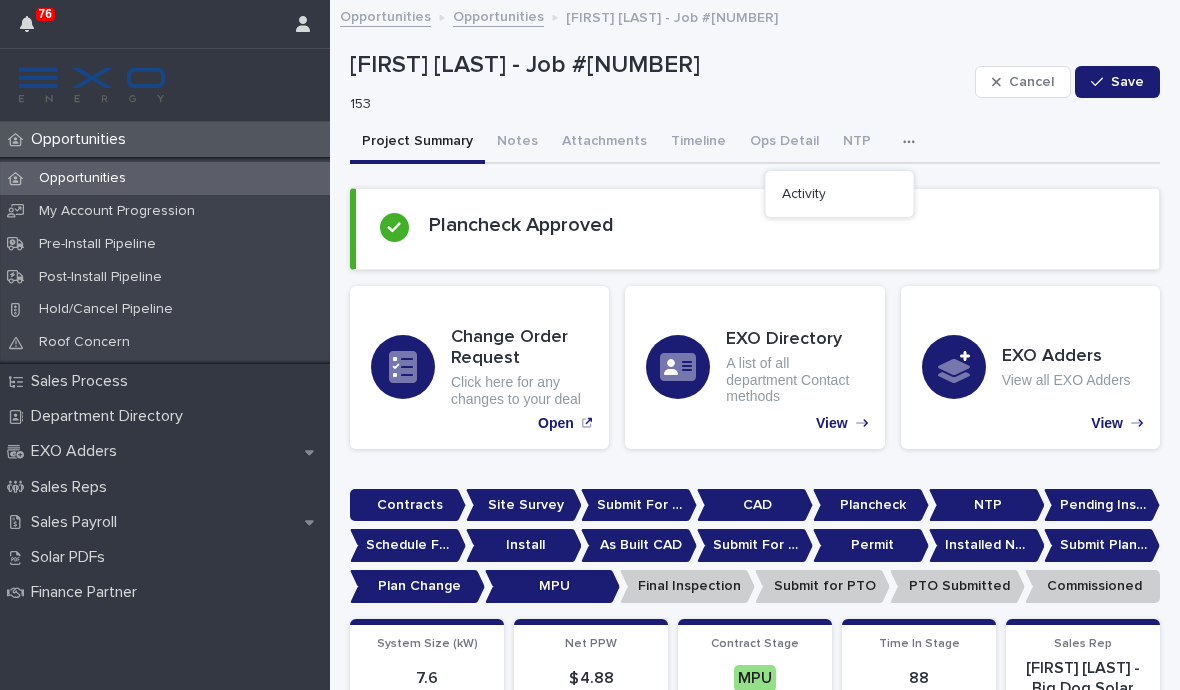 click on "Activity" at bounding box center [804, 194] 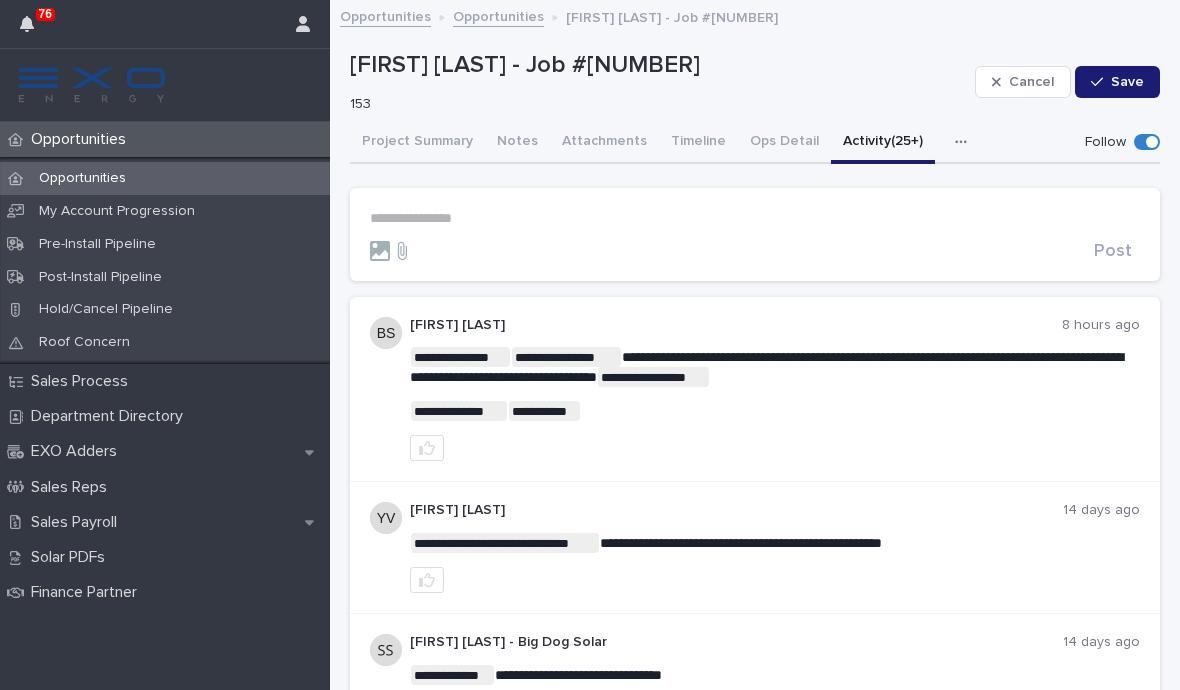 click on "**********" at bounding box center [755, 218] 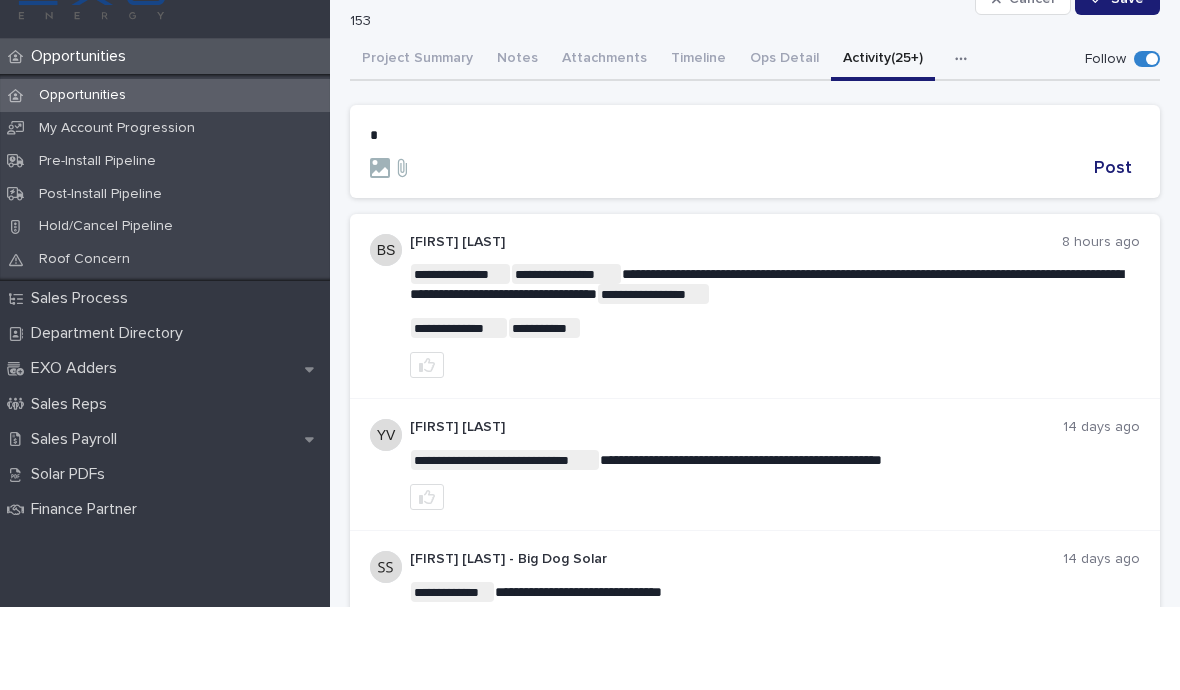 type 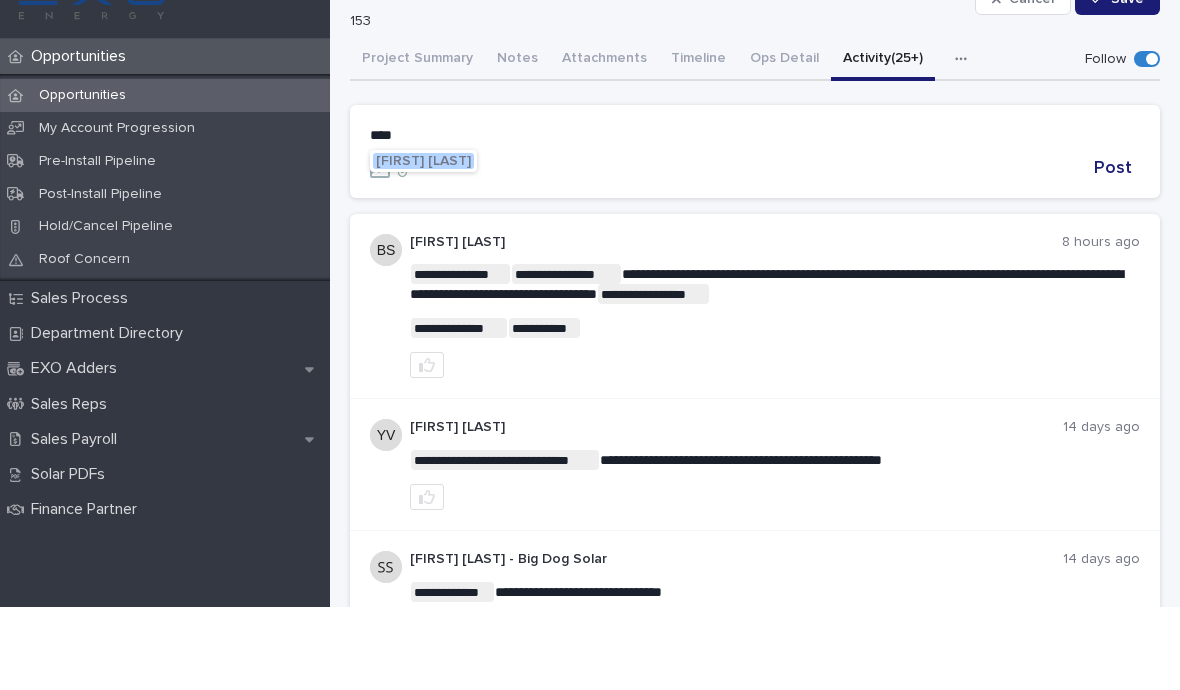 click on "[FIRST] [LAST]" at bounding box center [423, 244] 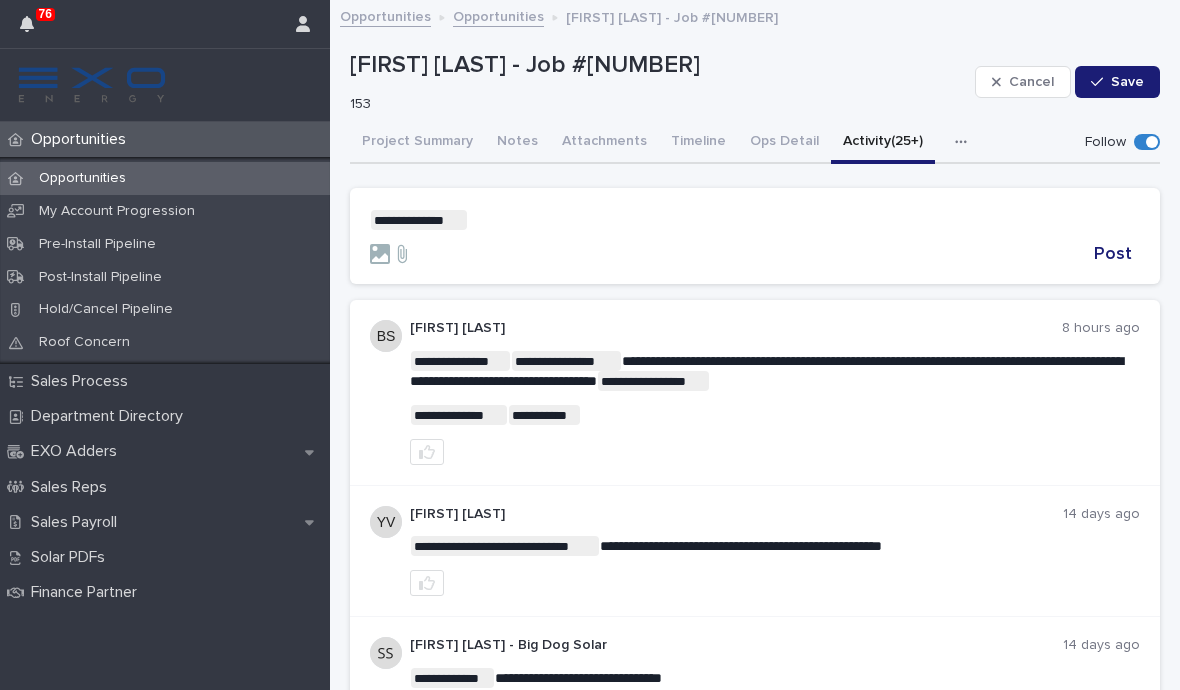 click on "**********" at bounding box center (755, 220) 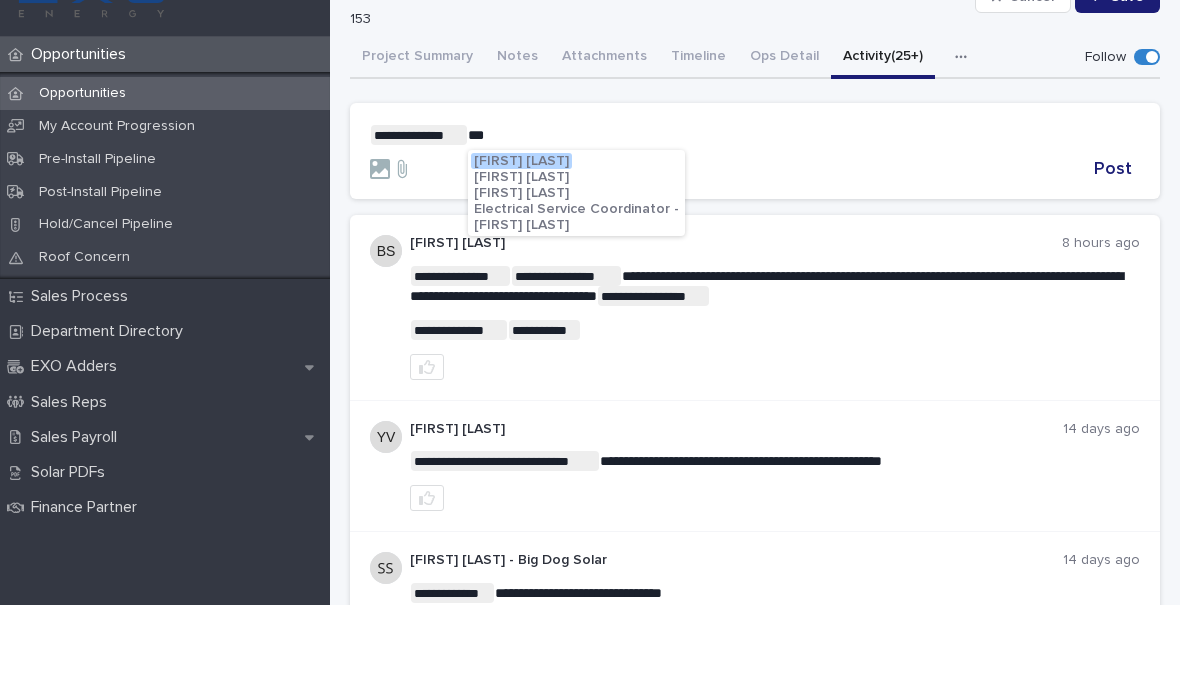 click on "[FIRST] [LAST]" at bounding box center (521, 262) 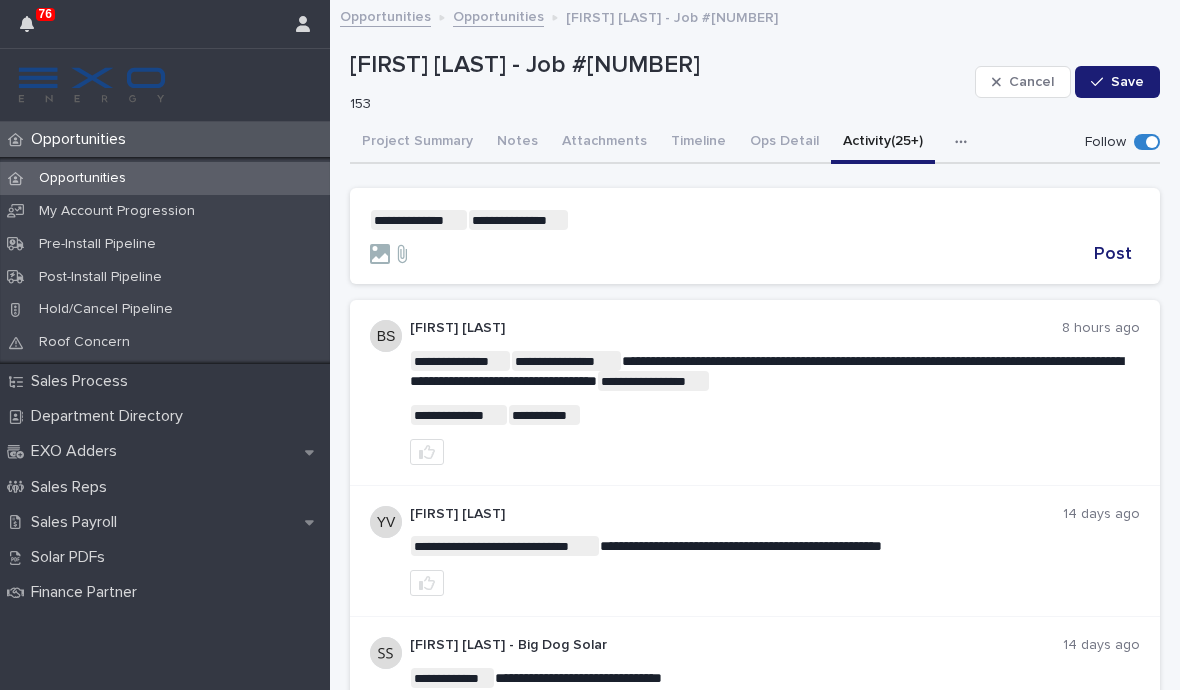 click on "**********" at bounding box center [755, 220] 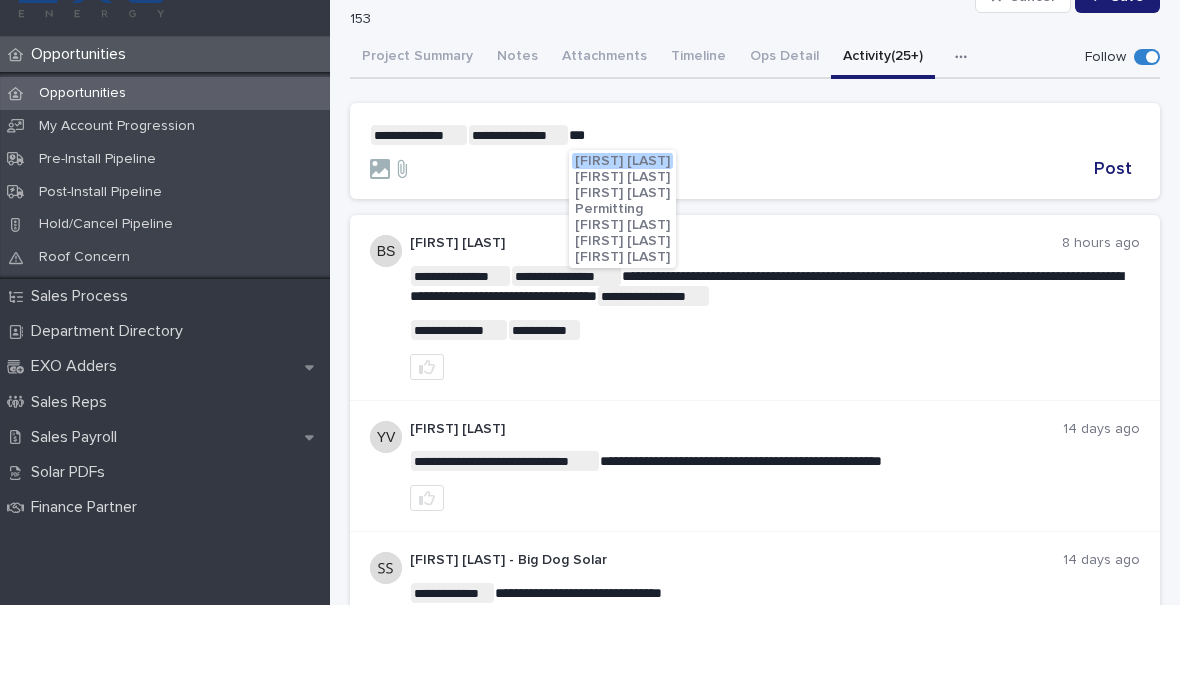 click on "[FIRST] [LAST]" at bounding box center [622, 342] 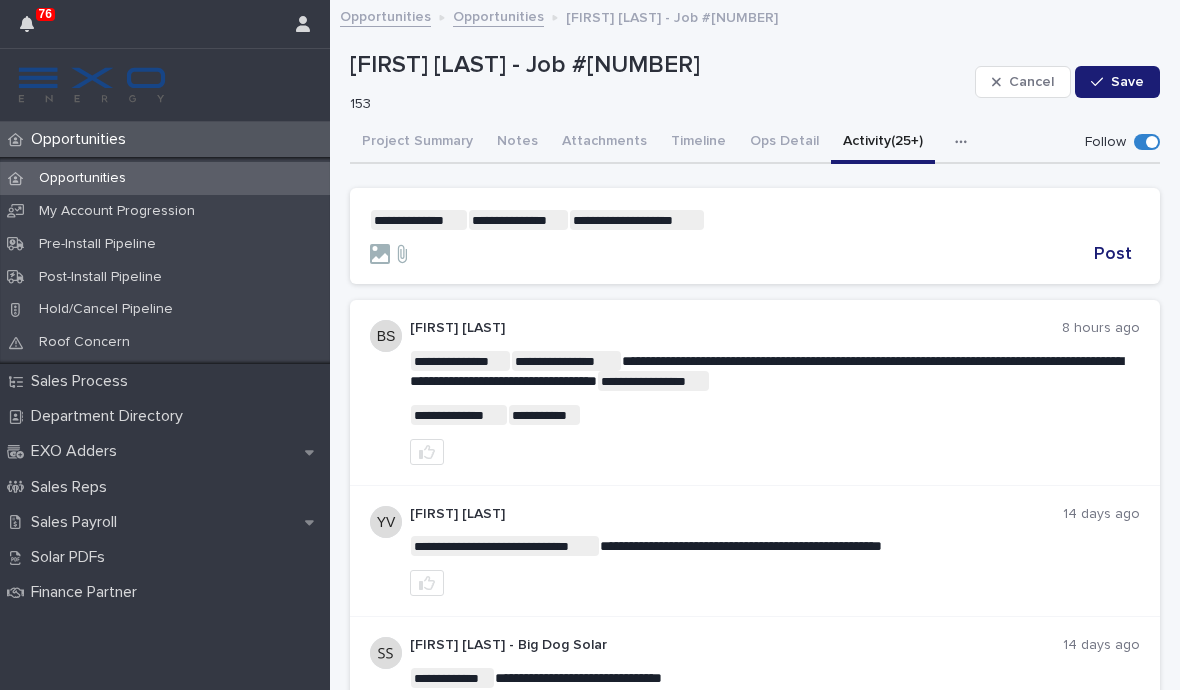click on "**********" at bounding box center (755, 220) 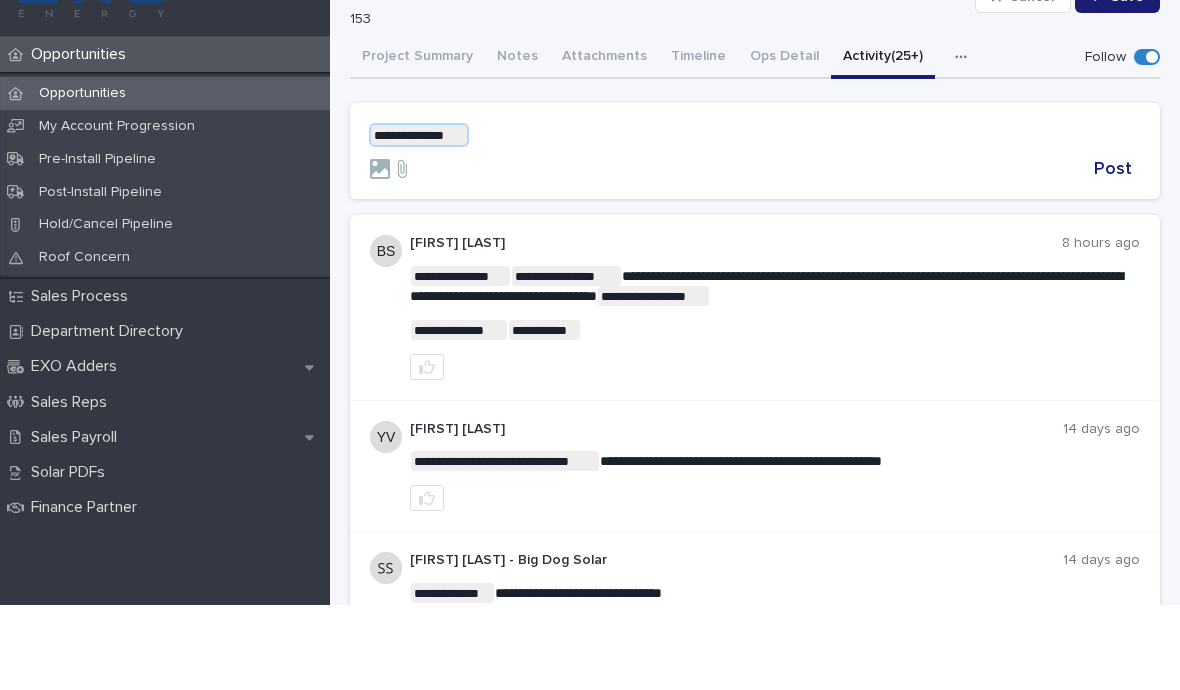 click on "**********" at bounding box center (755, 220) 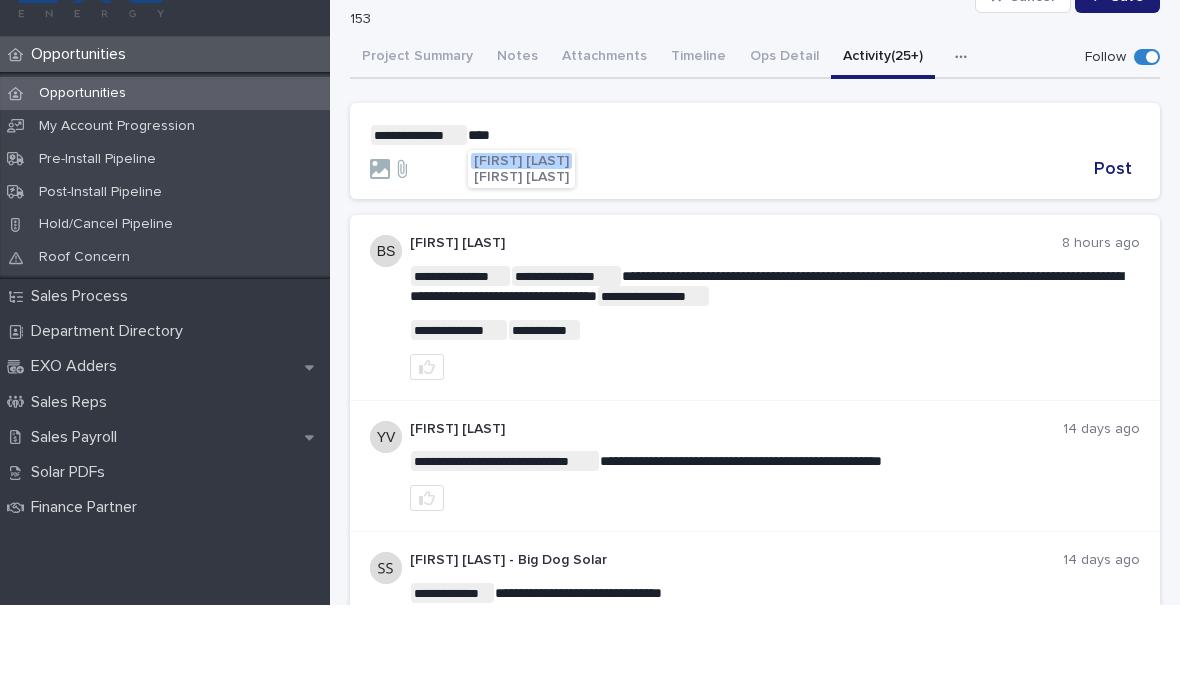 click on "[FIRST] [LAST]" at bounding box center [521, 246] 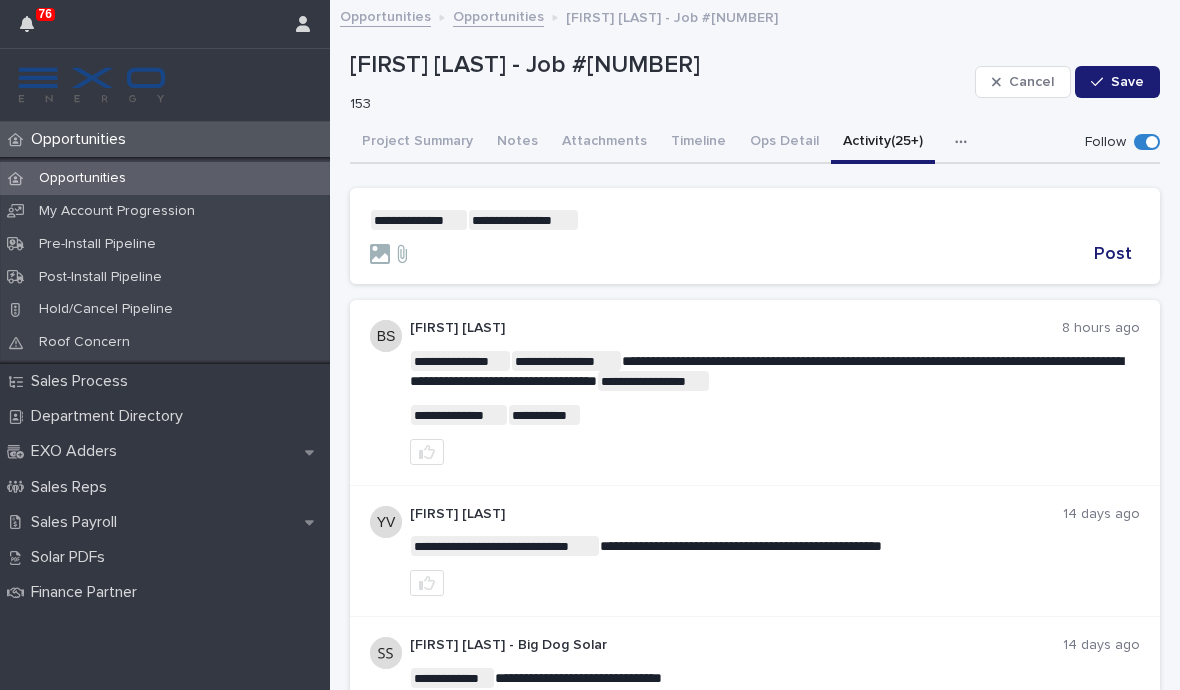 click on "**********" at bounding box center [755, 220] 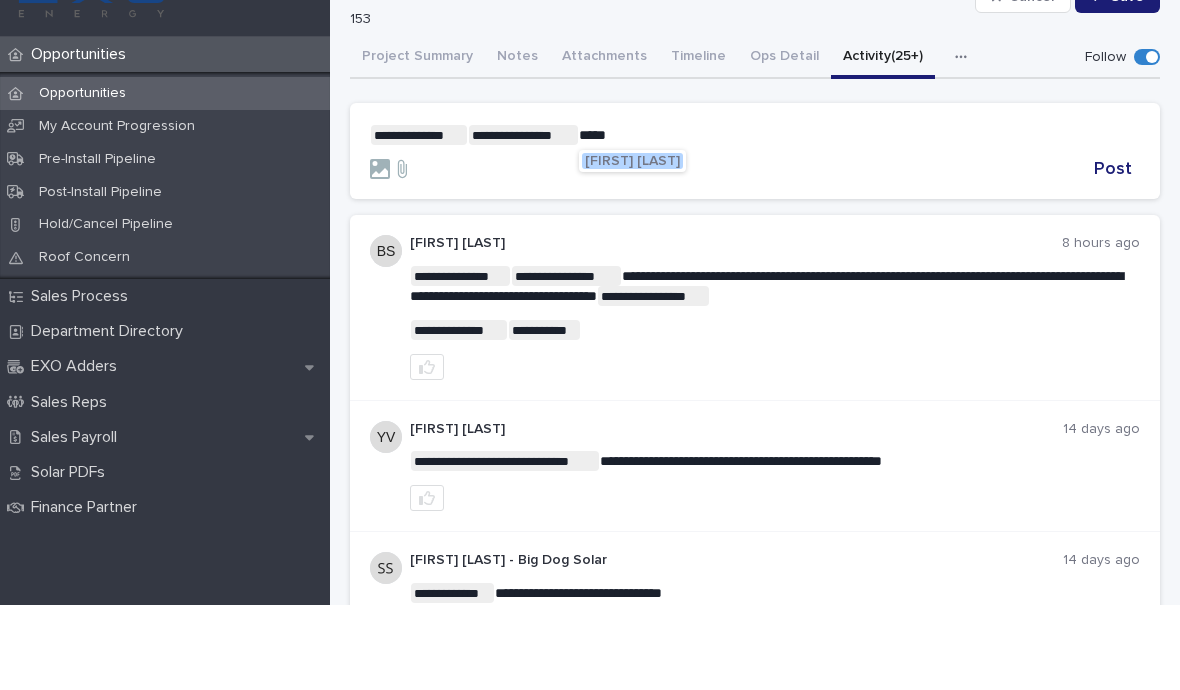 click on "[FIRST] [LAST]" at bounding box center [632, 246] 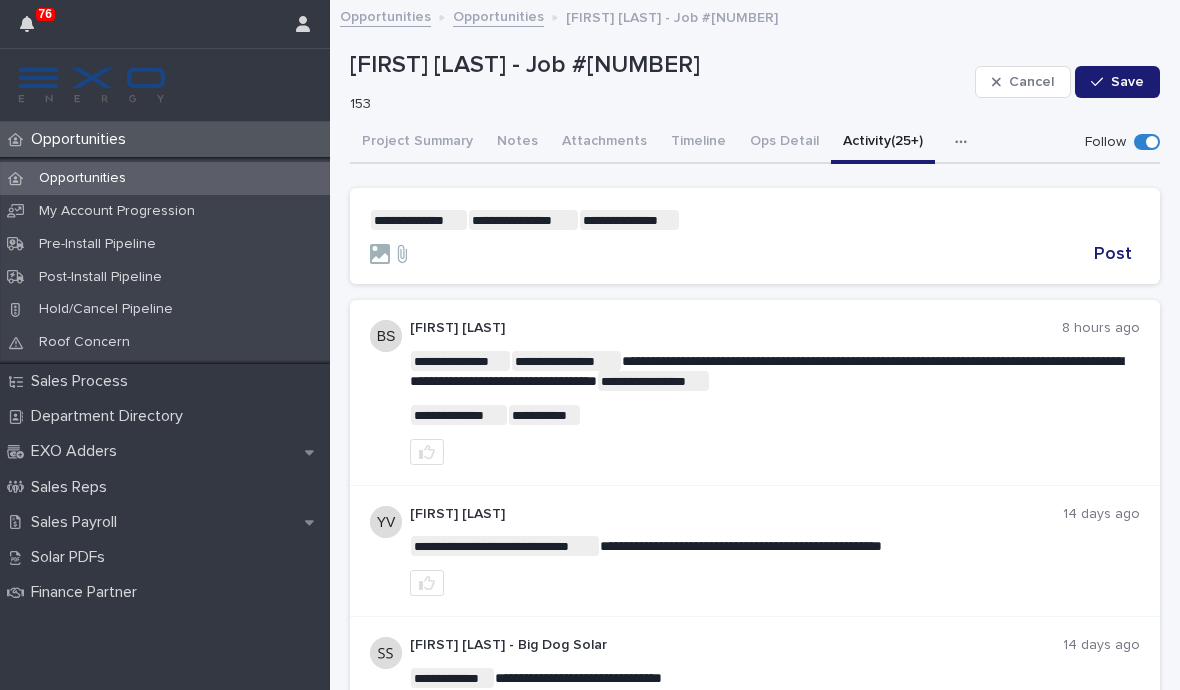 click on "**********" at bounding box center (755, 220) 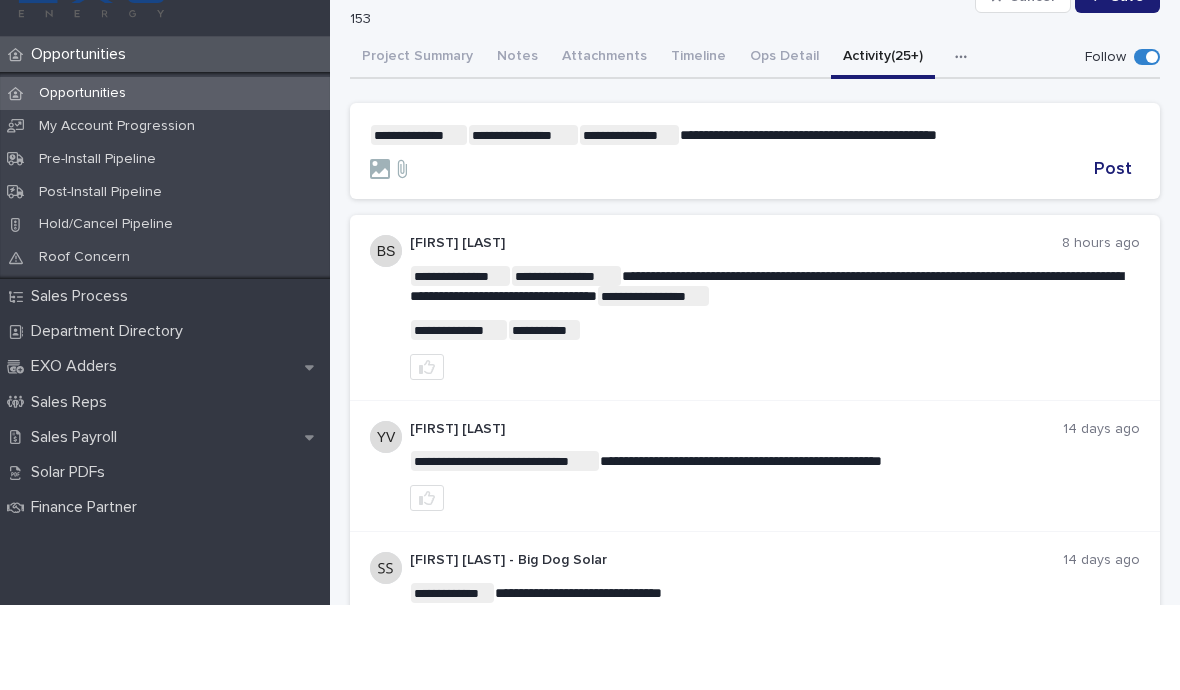 click on "**********" at bounding box center (808, 220) 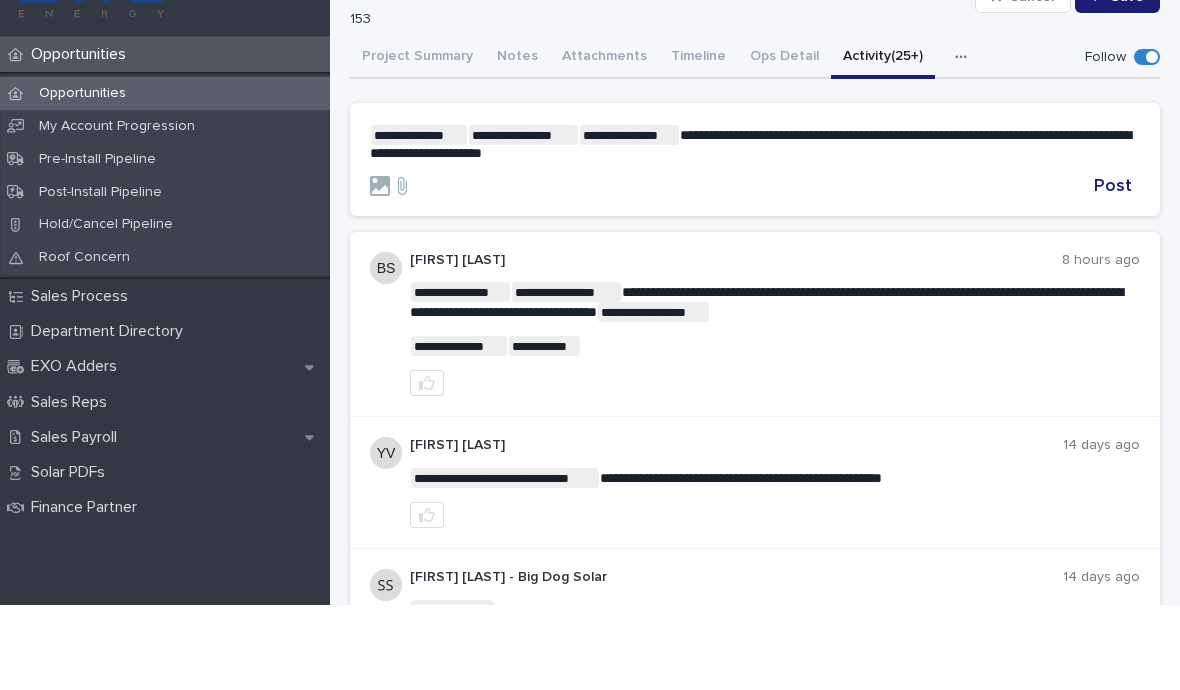 click on "**********" at bounding box center (750, 229) 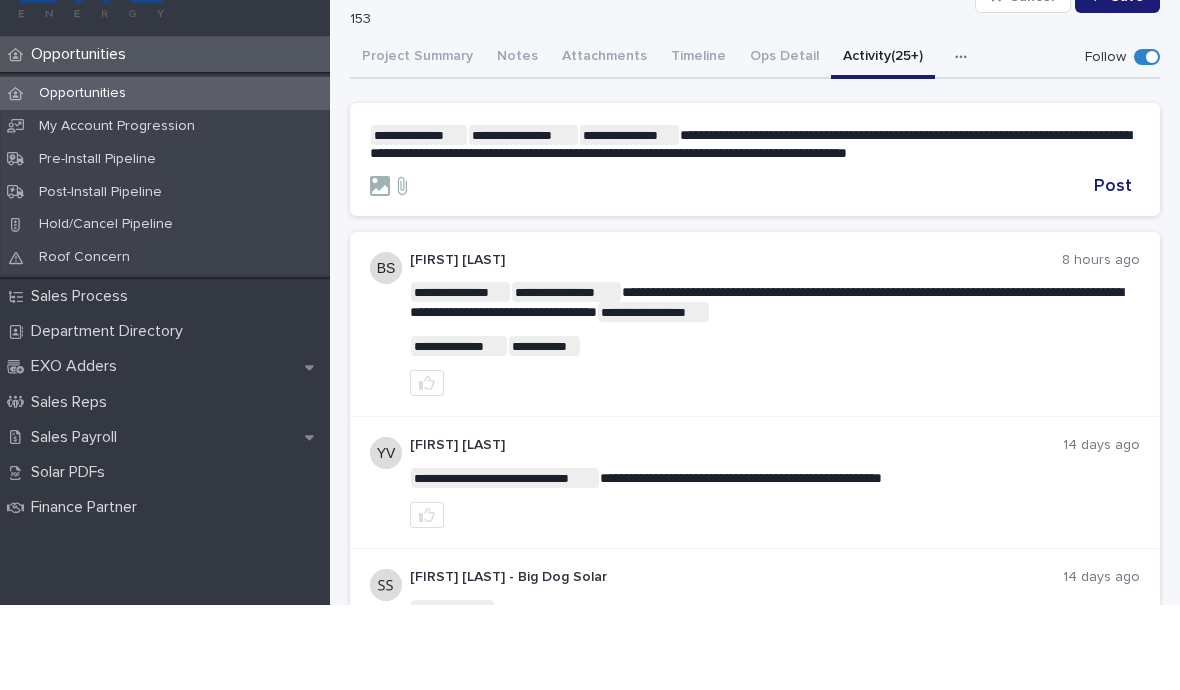 click on "**********" at bounding box center (750, 229) 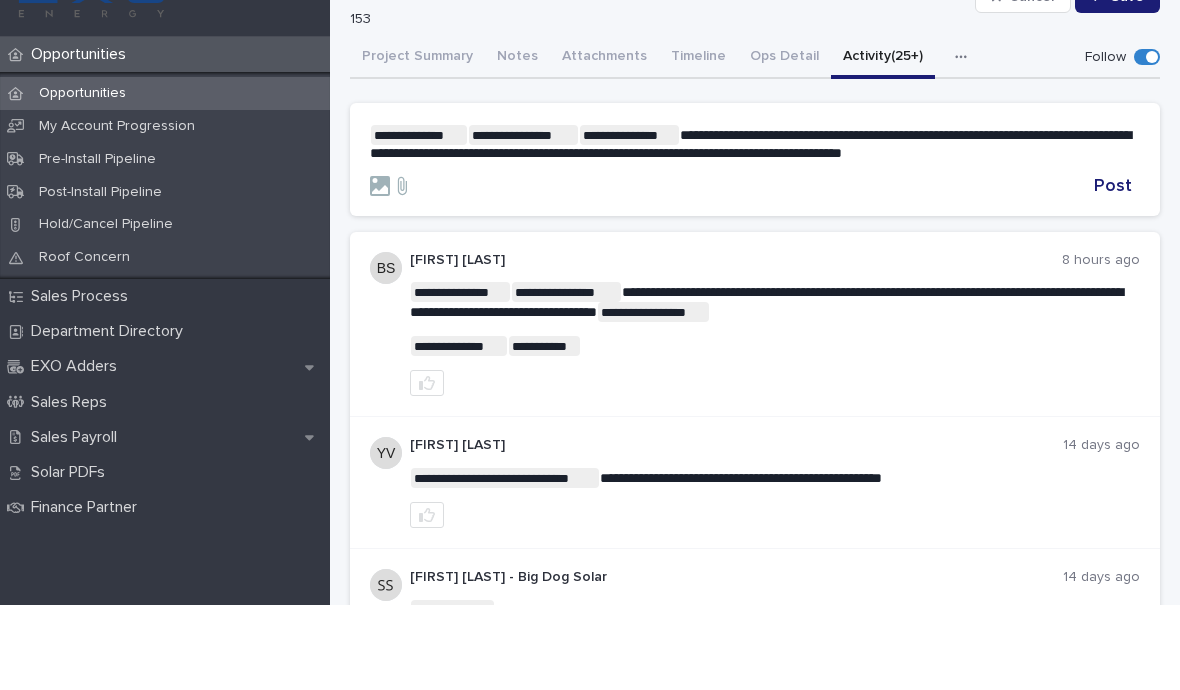 click on "**********" at bounding box center [755, 228] 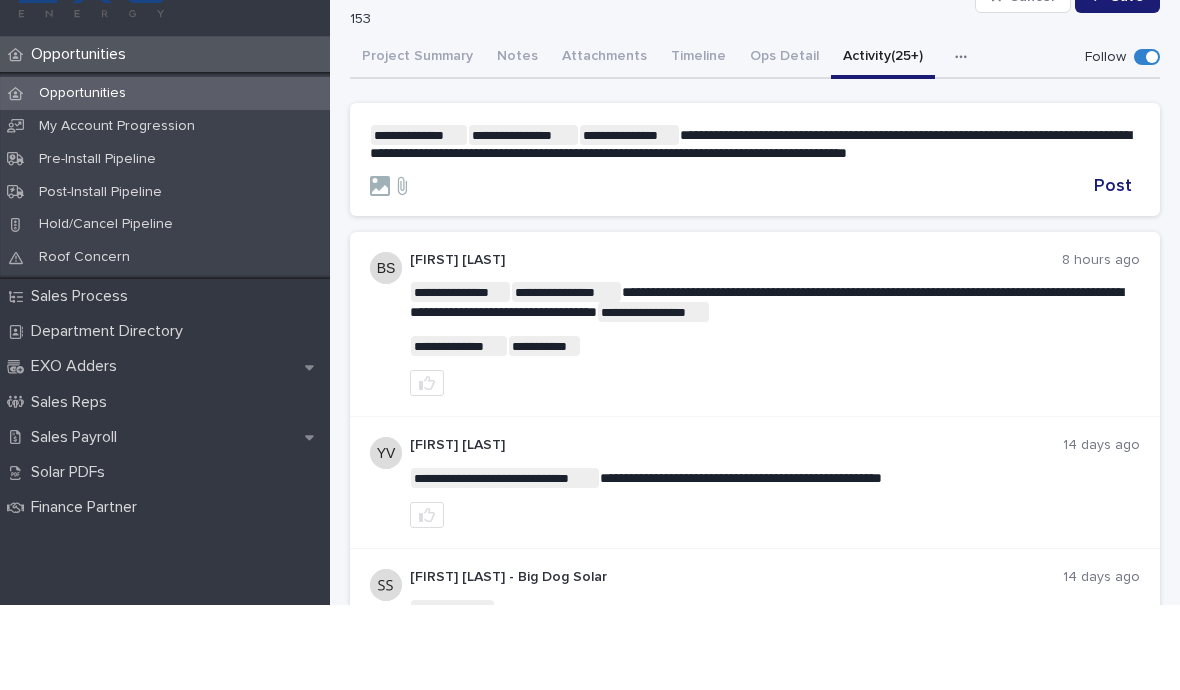 click on "**********" at bounding box center [755, 228] 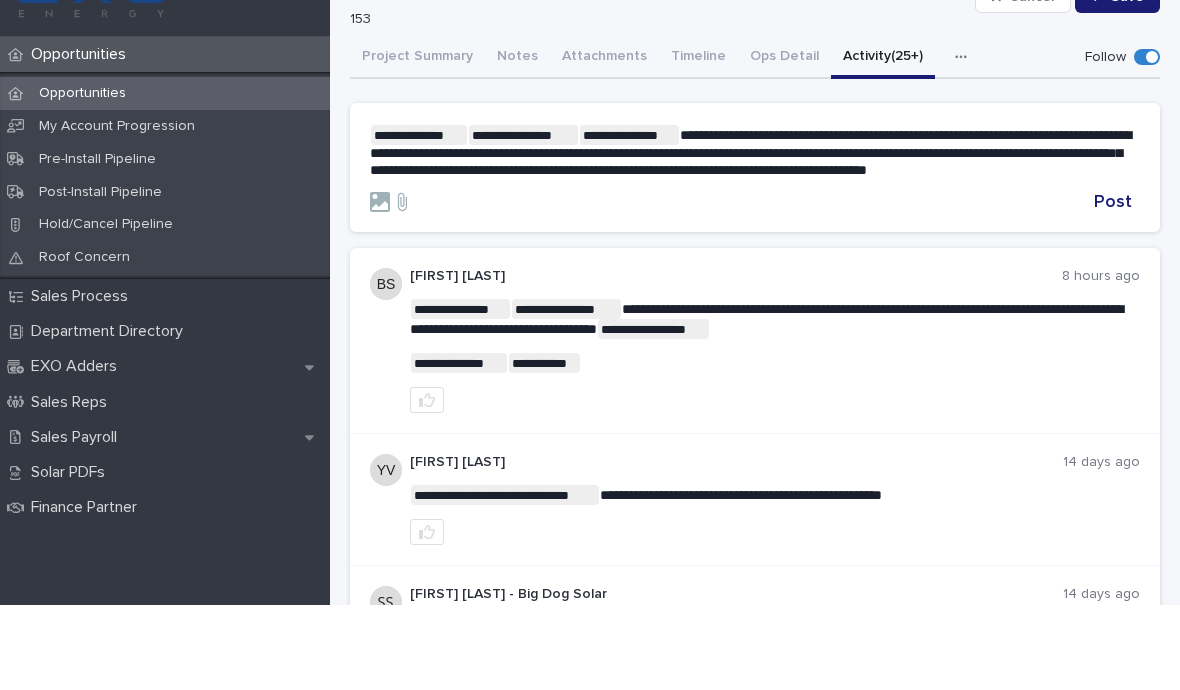 click on "**********" at bounding box center [750, 237] 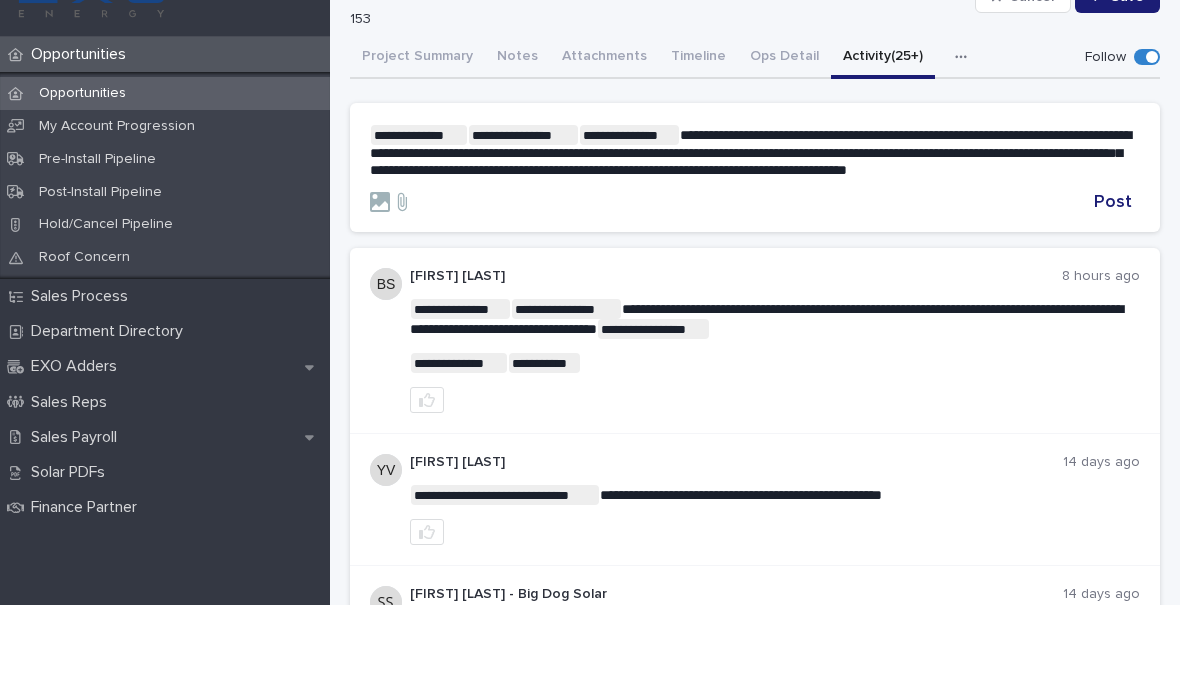 click on "**********" at bounding box center (755, 237) 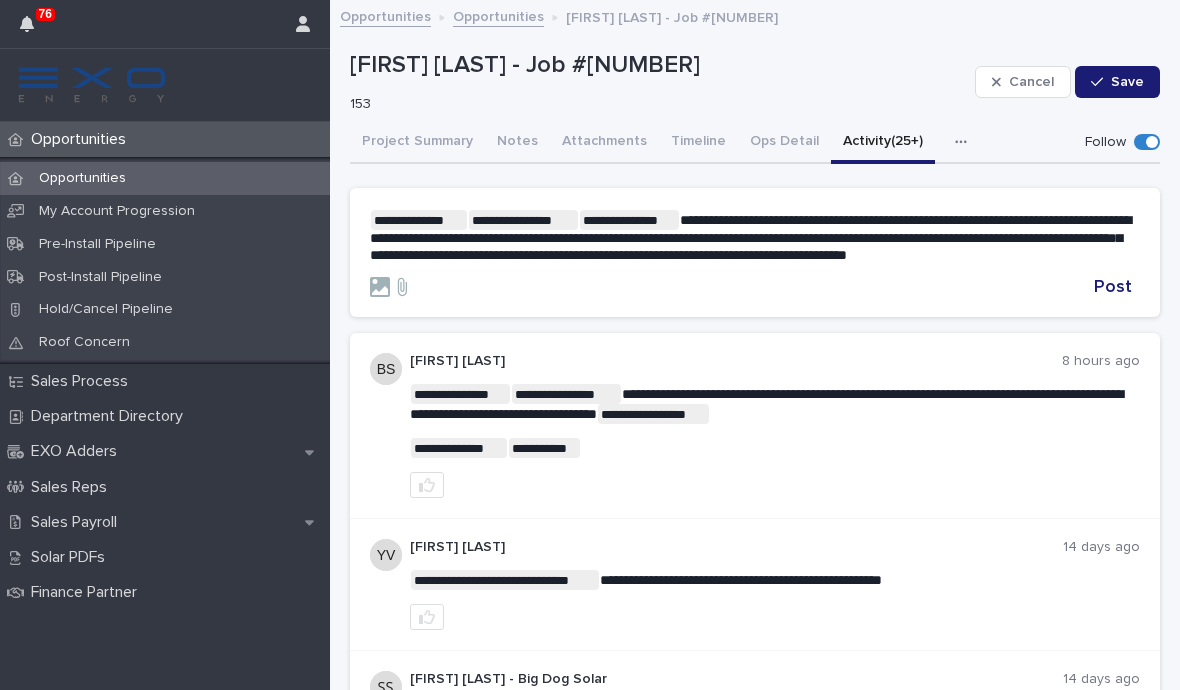 click on "**********" at bounding box center (750, 237) 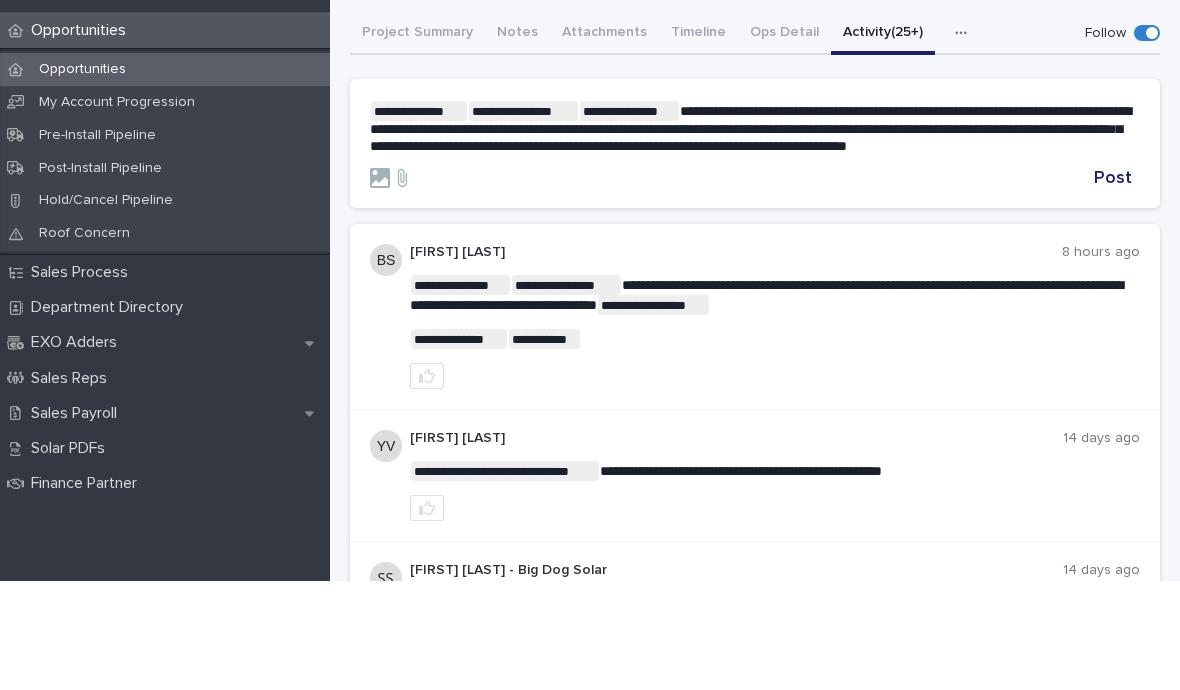 click on "**********" at bounding box center (755, 253) 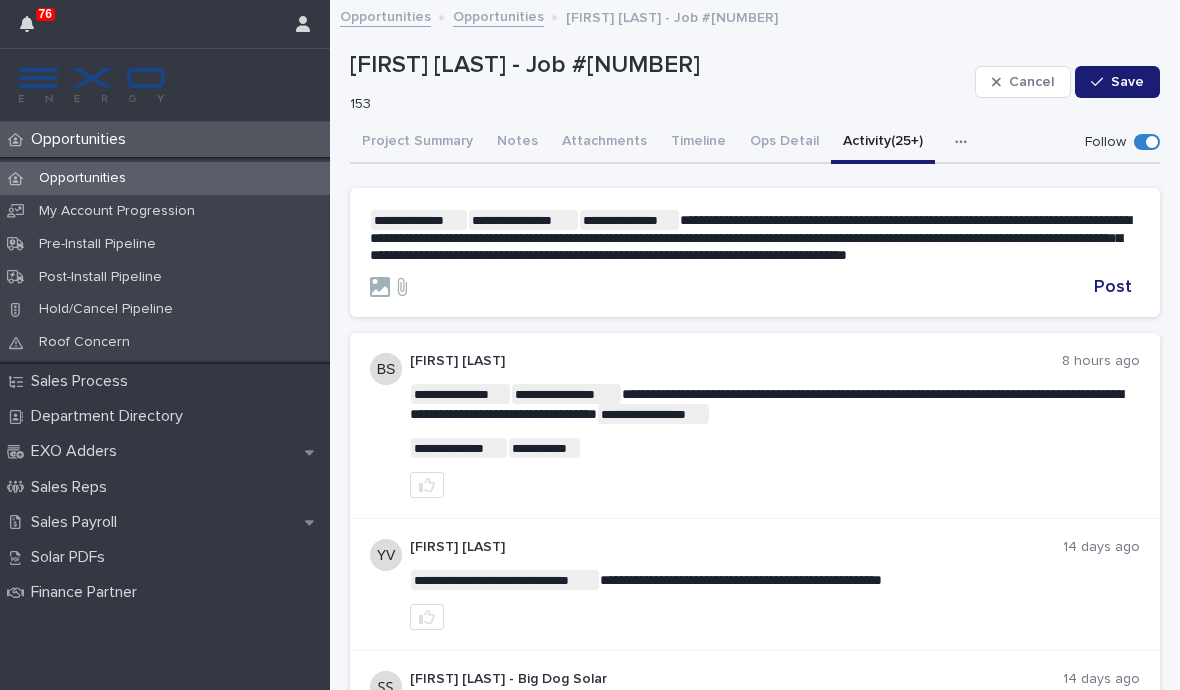 click on "**********" at bounding box center (750, 237) 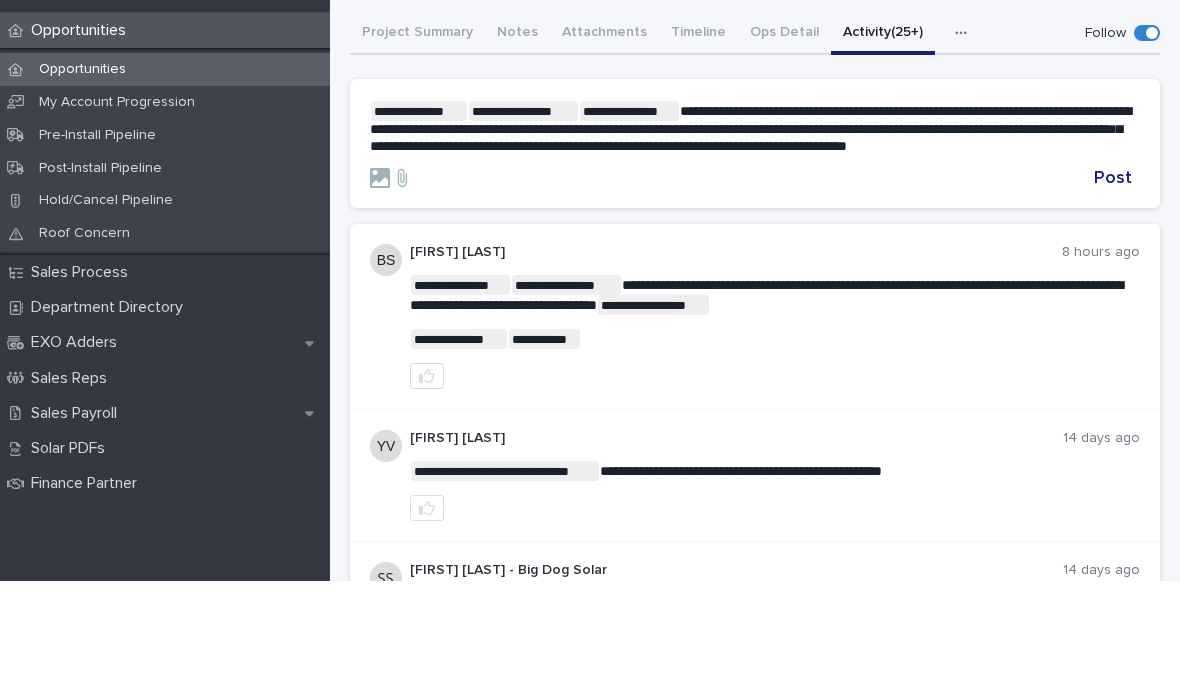 click on "**********" at bounding box center [750, 237] 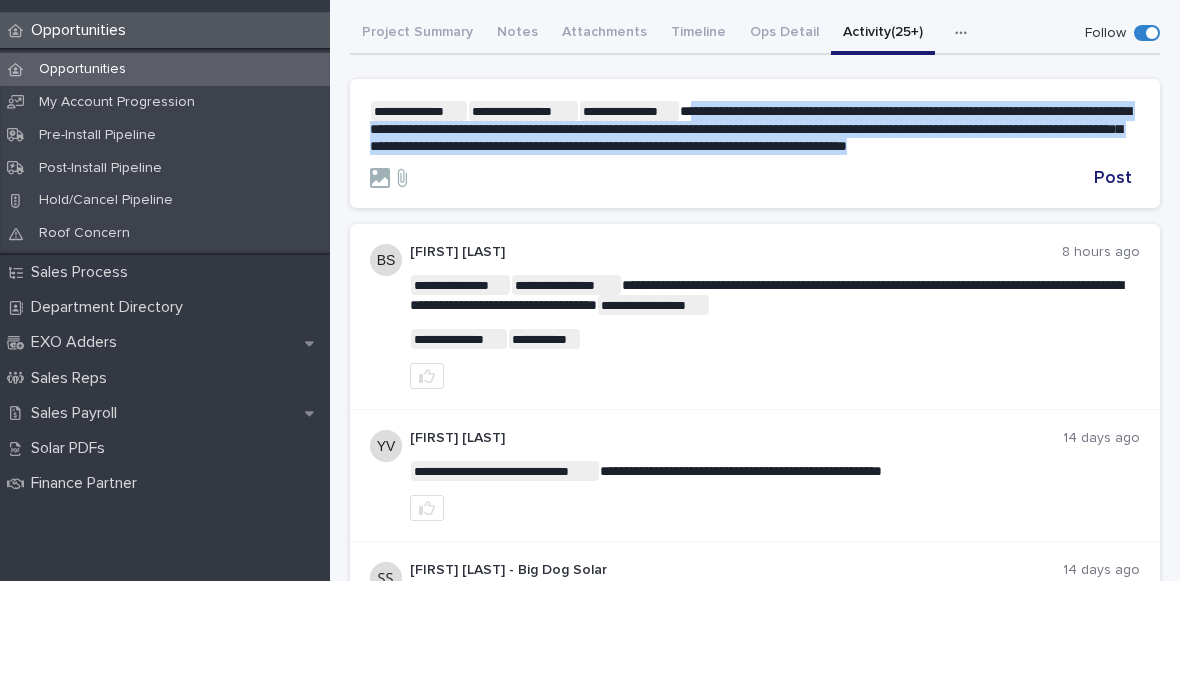 copy on "**********" 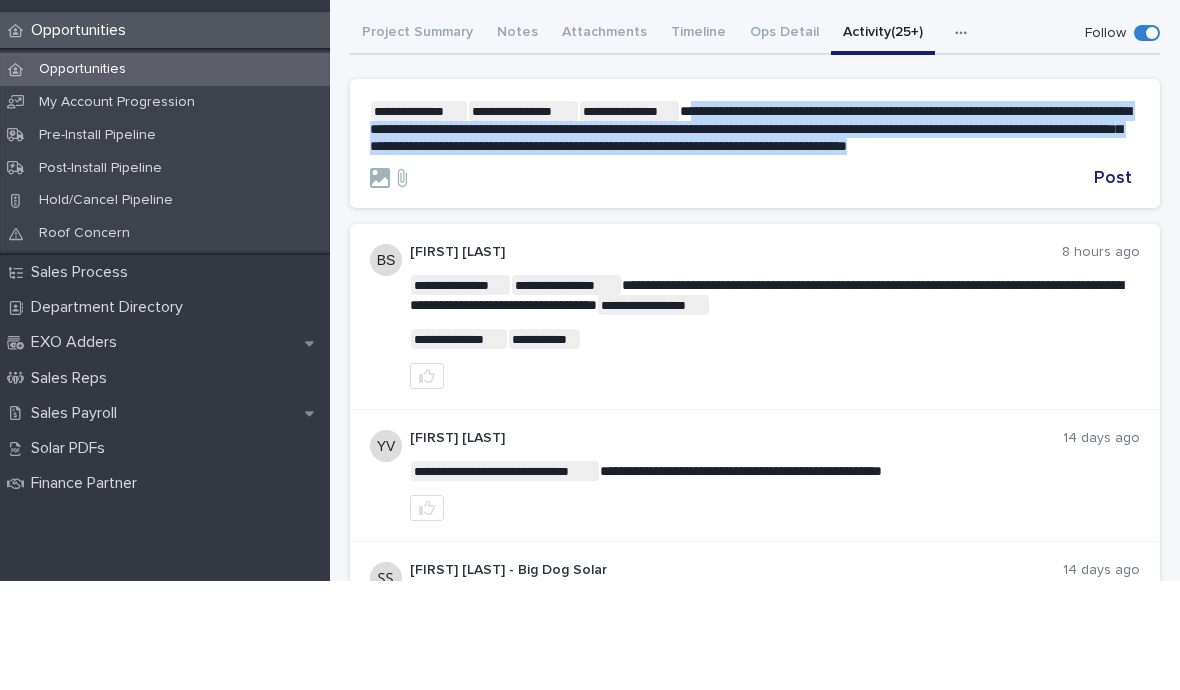 click on "Project Summary" at bounding box center (417, 143) 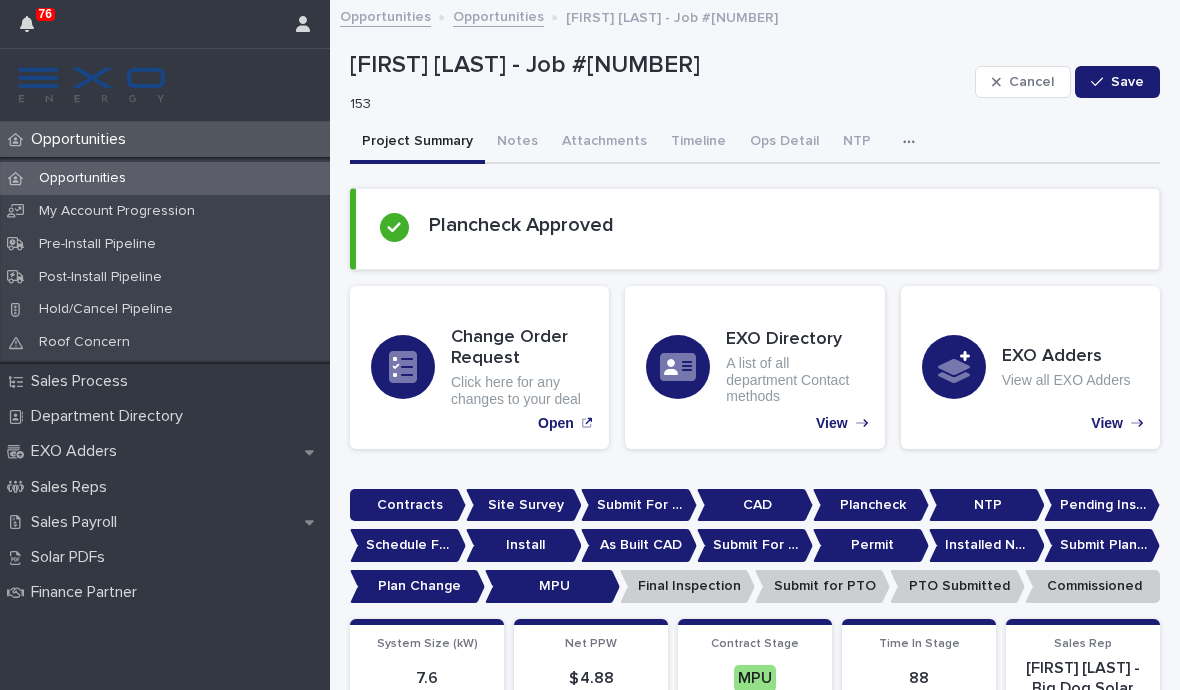 scroll, scrollTop: 0, scrollLeft: 0, axis: both 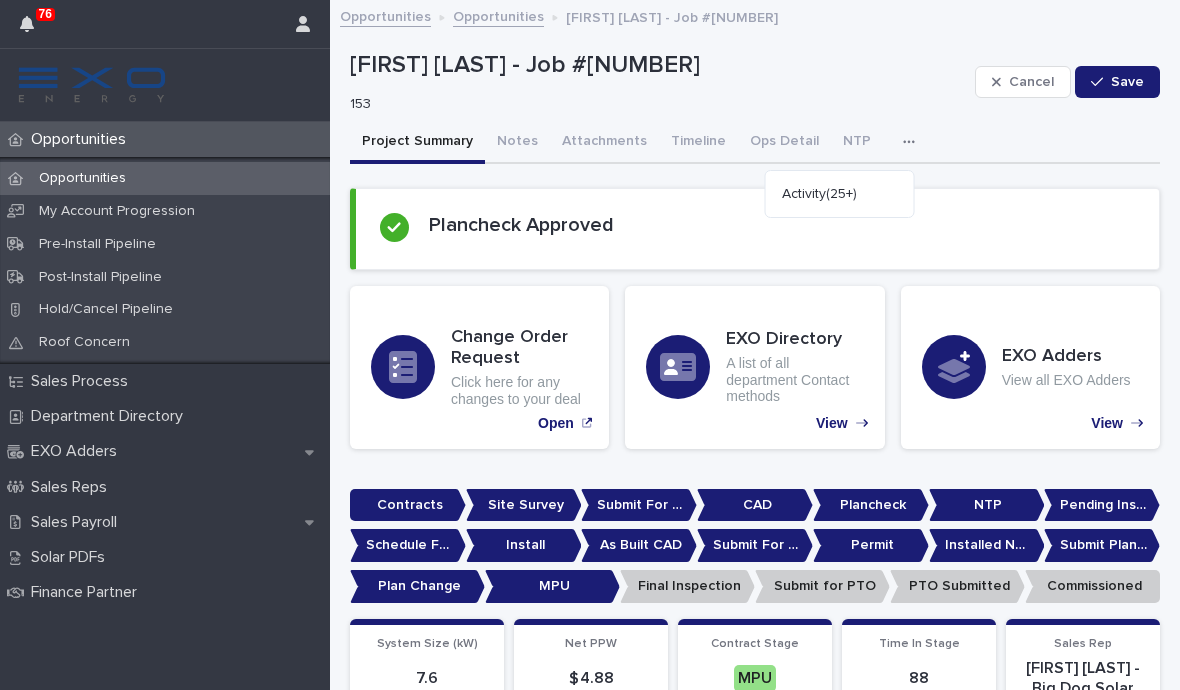 click on "Activity  (25+)" at bounding box center (840, 194) 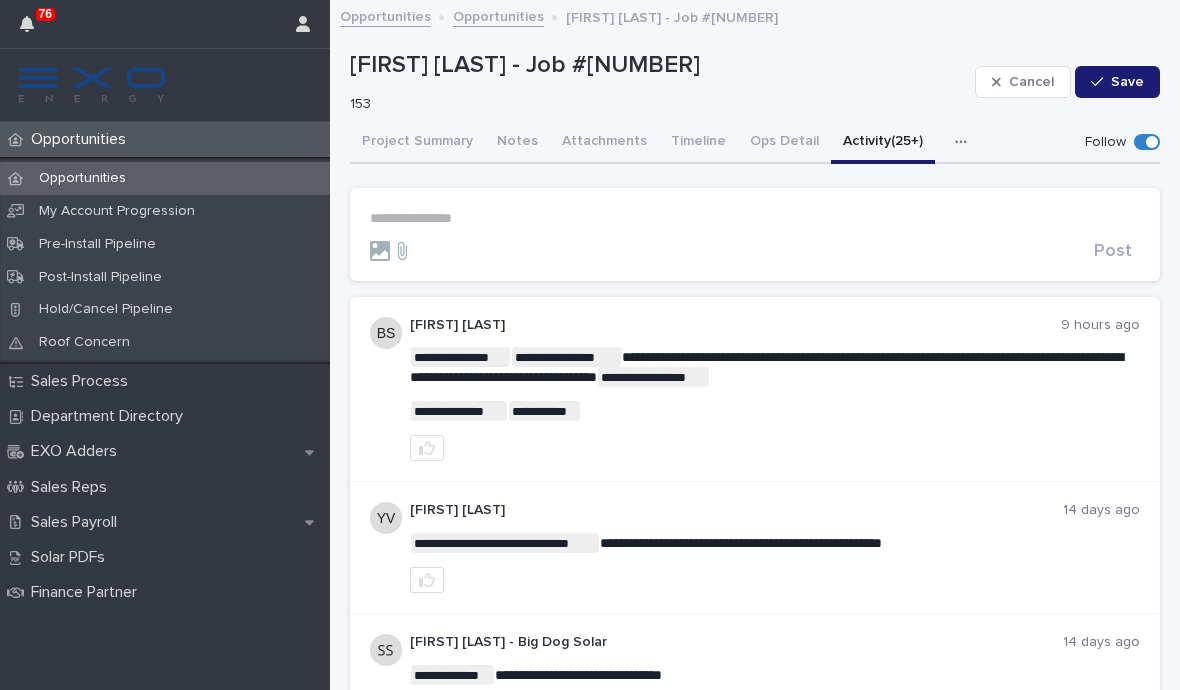 click on "**********" at bounding box center [755, 218] 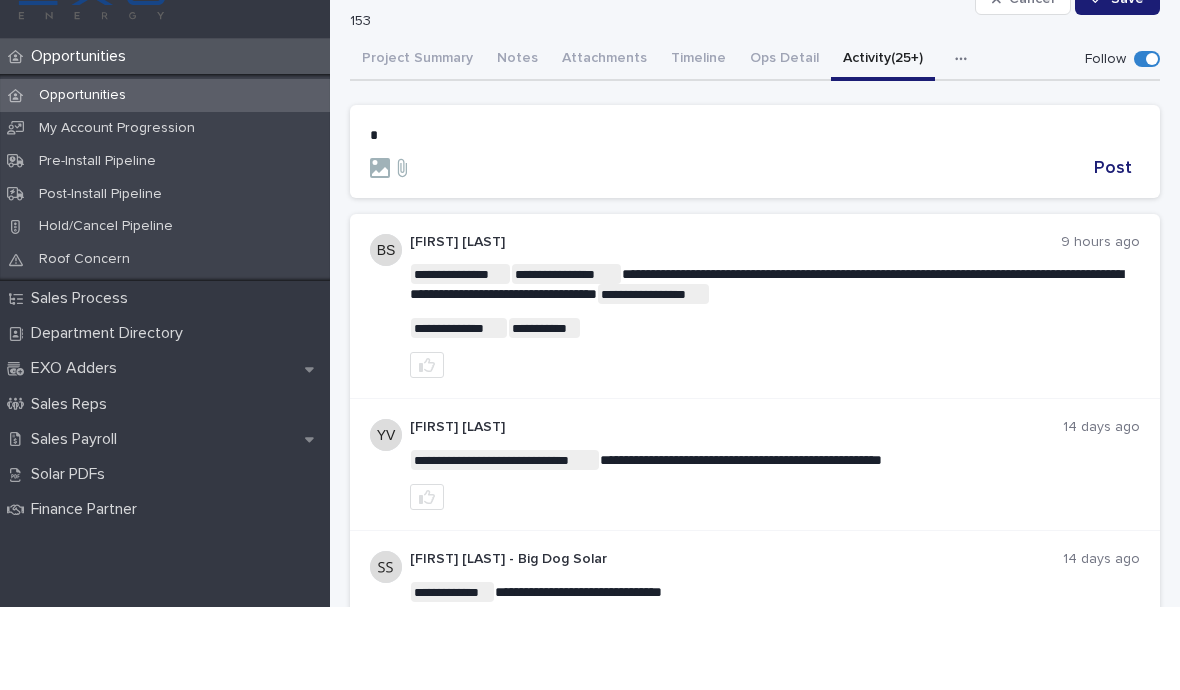 type 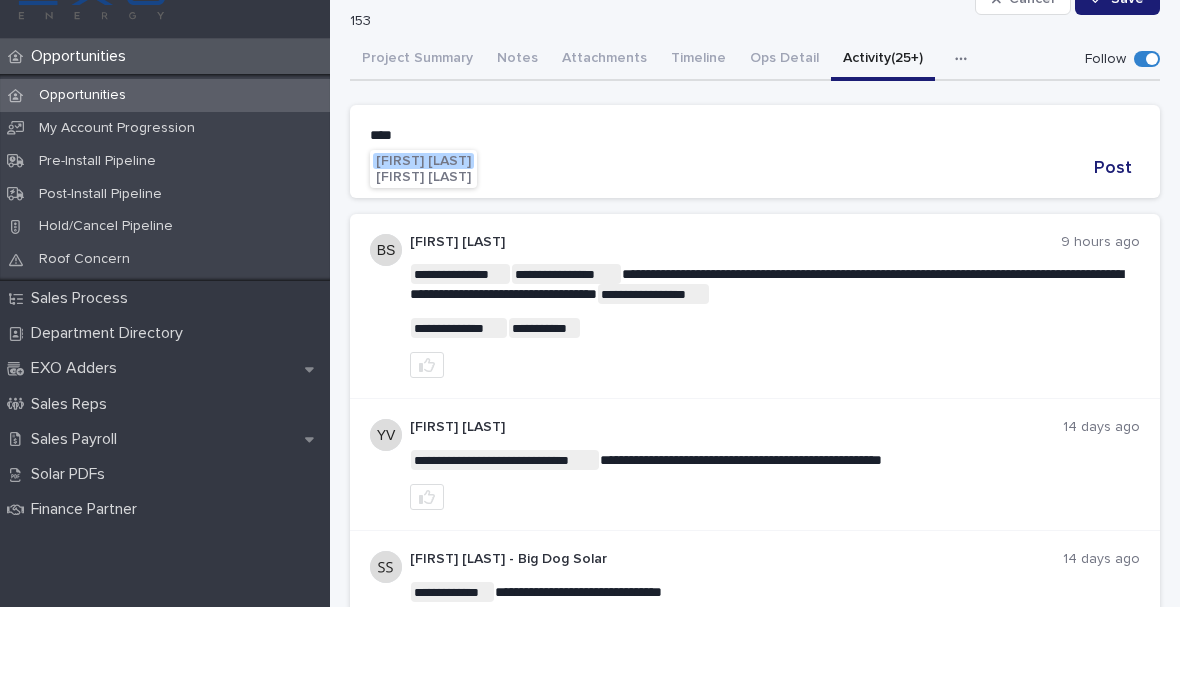 click on "[FIRST] [LAST]" at bounding box center (423, 244) 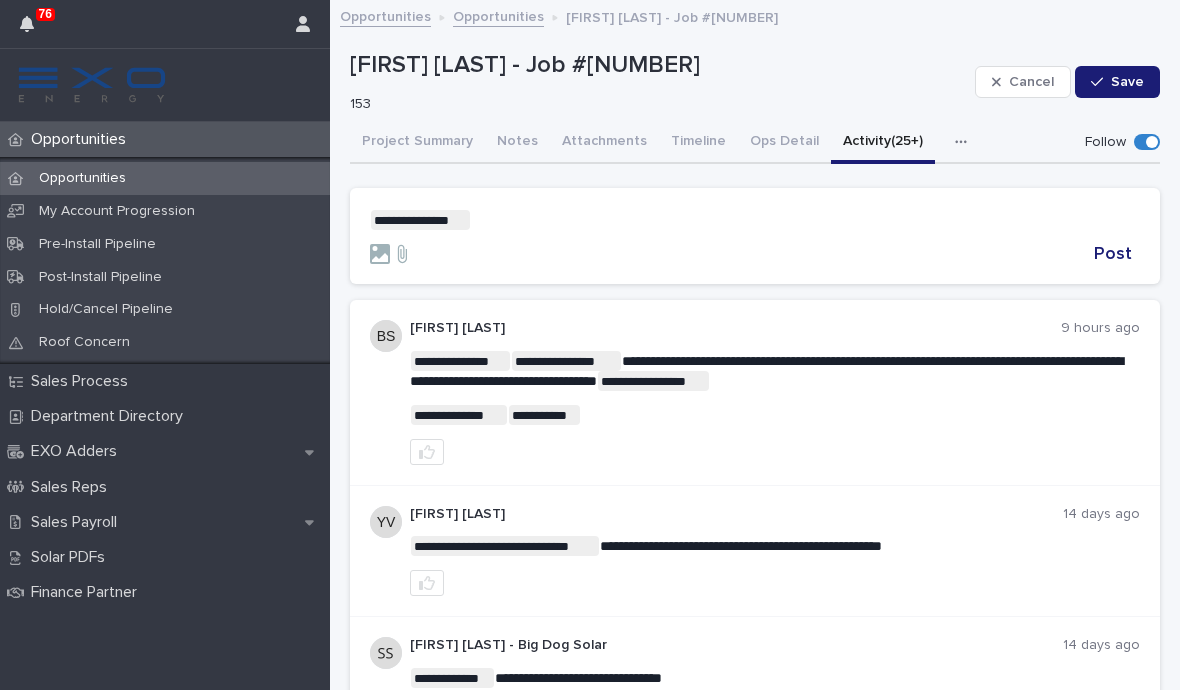 click on "**********" at bounding box center (755, 220) 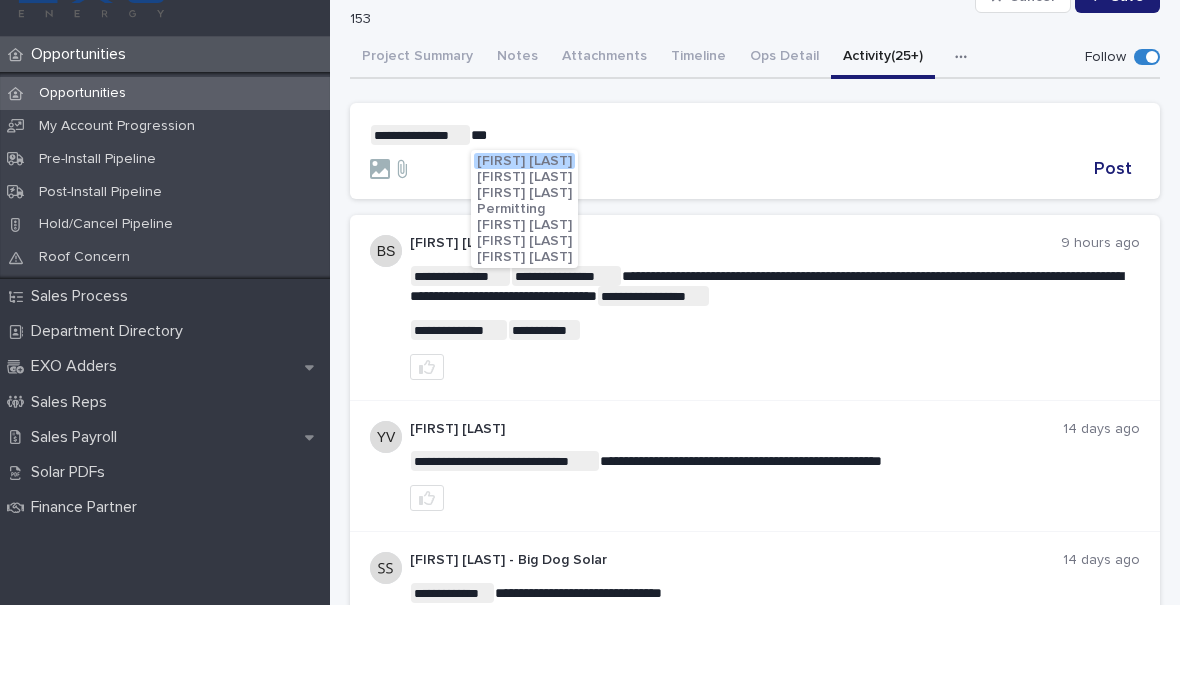 click on "[FIRST] [LAST]" at bounding box center (524, 246) 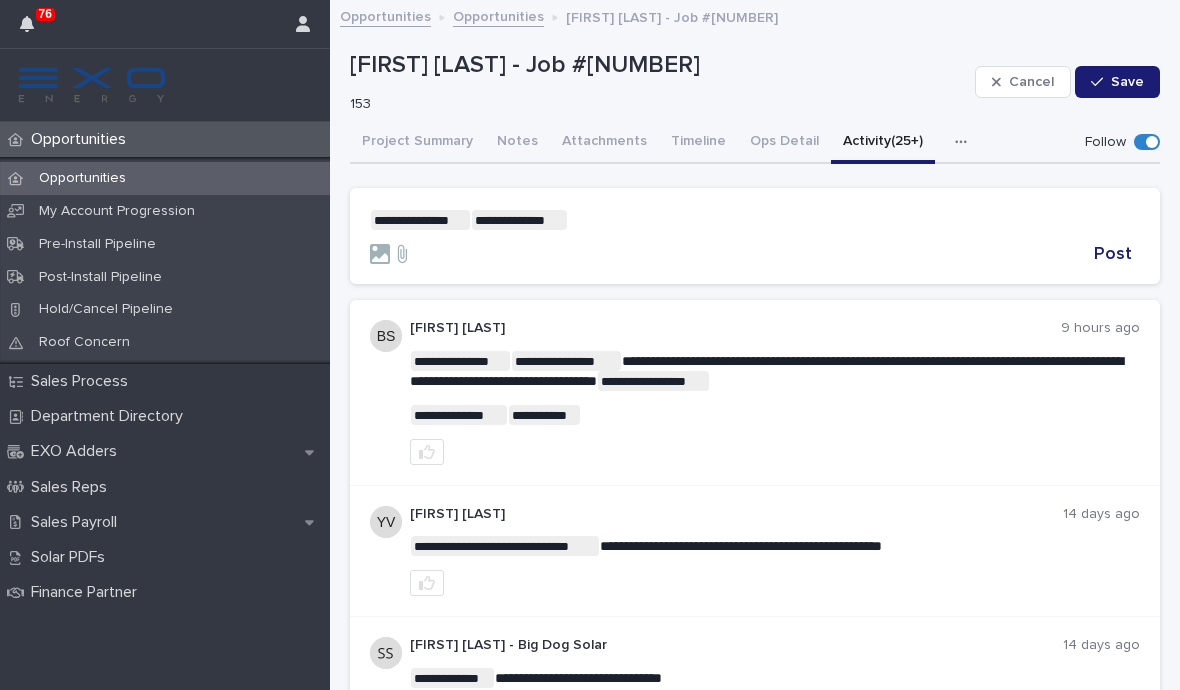 click on "**********" at bounding box center [755, 220] 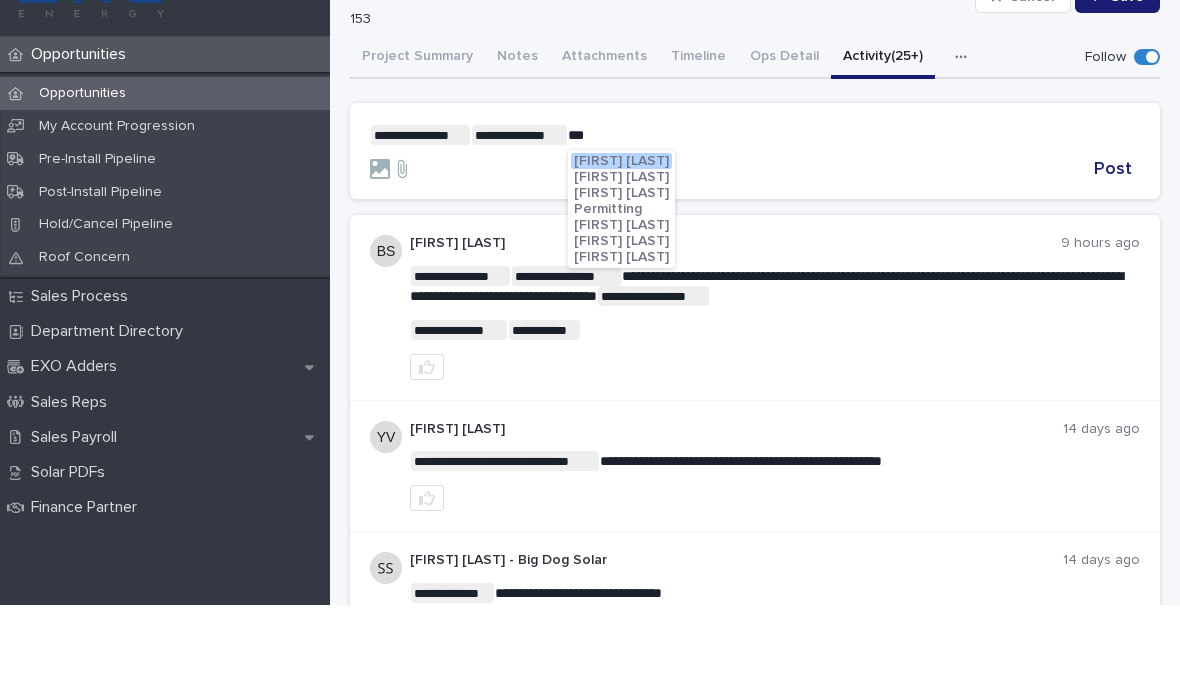 click on "[FIRST] [LAST]" at bounding box center (621, 326) 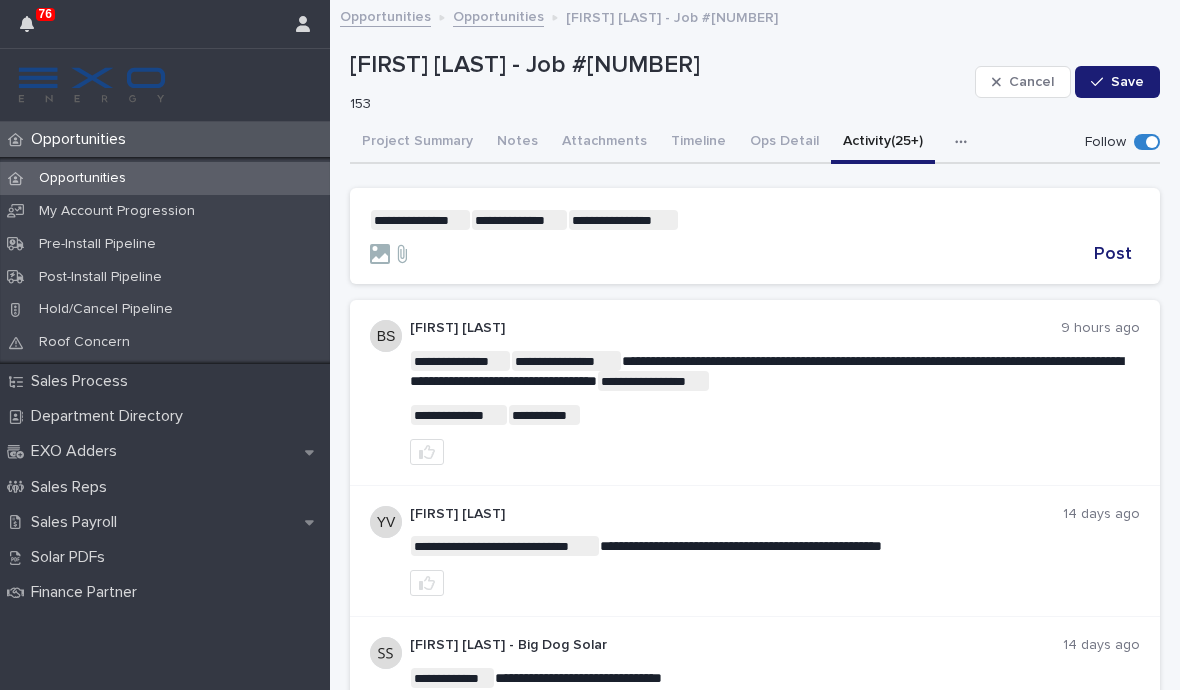 click on "**********" at bounding box center (755, 220) 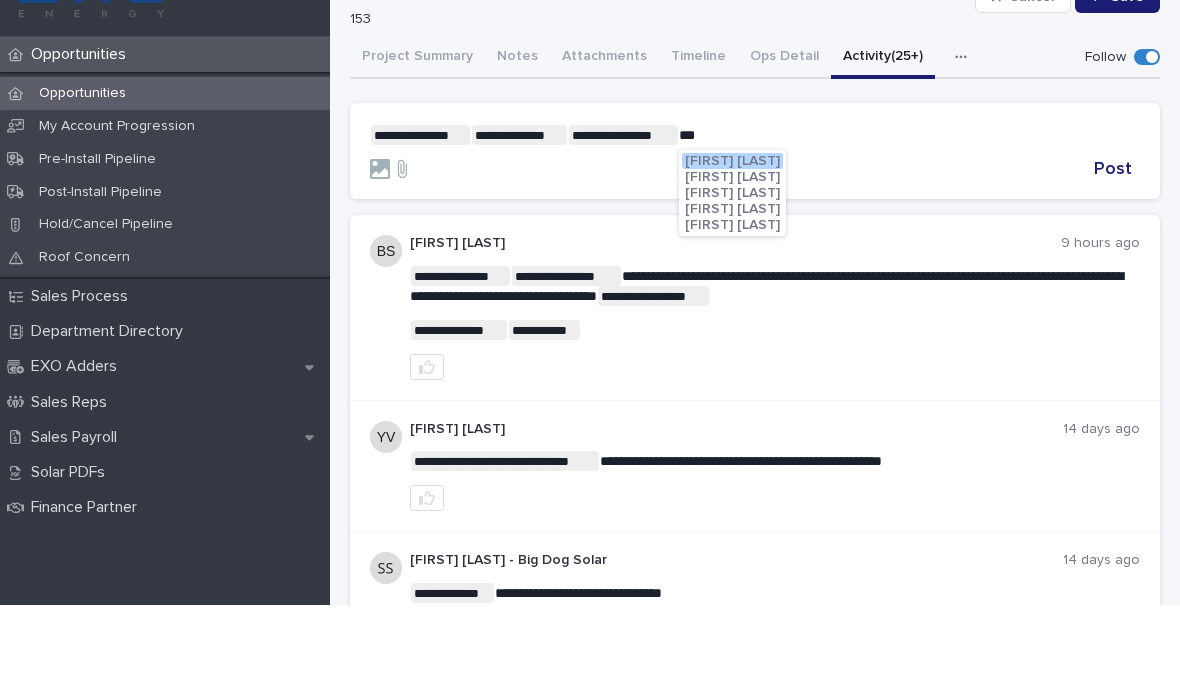 click on "[FIRST] [LAST]" at bounding box center (732, 278) 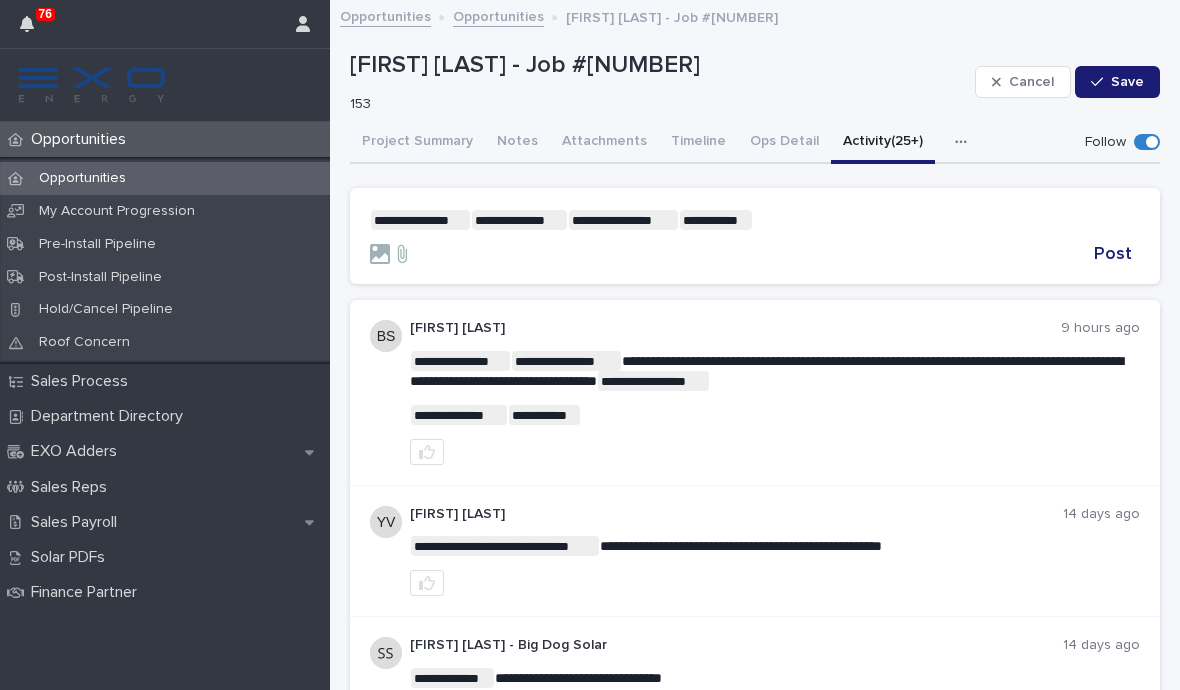 click on "**********" at bounding box center [755, 220] 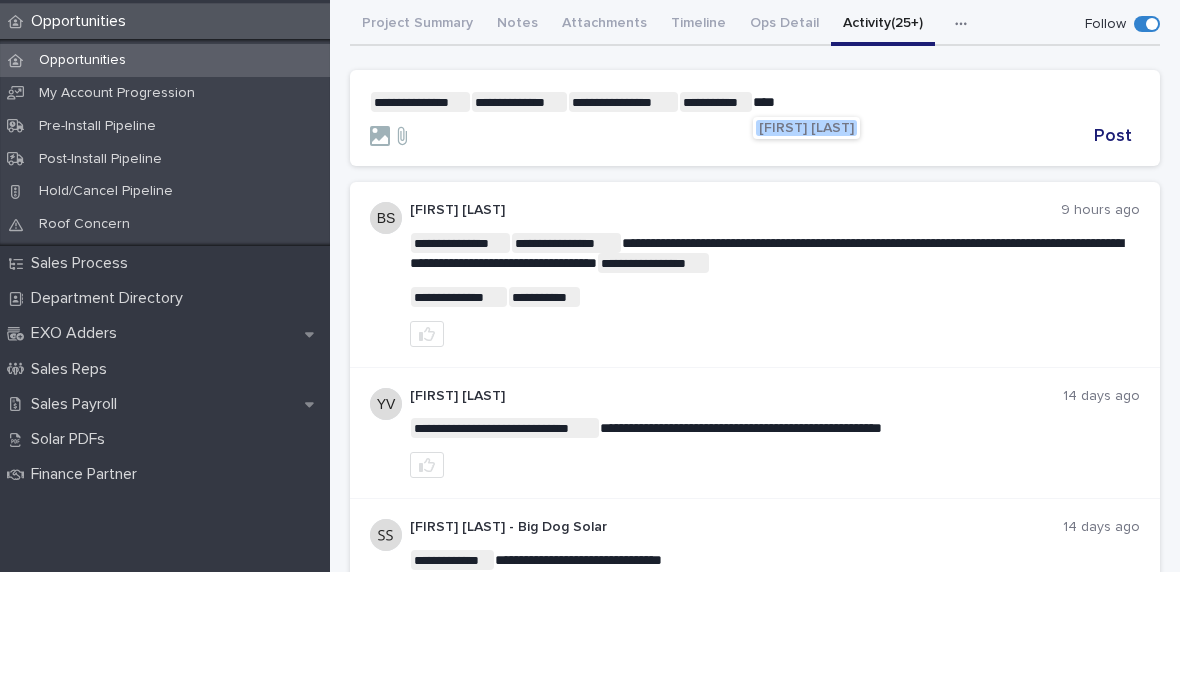 click on "[FIRST] [LAST]" at bounding box center [806, 246] 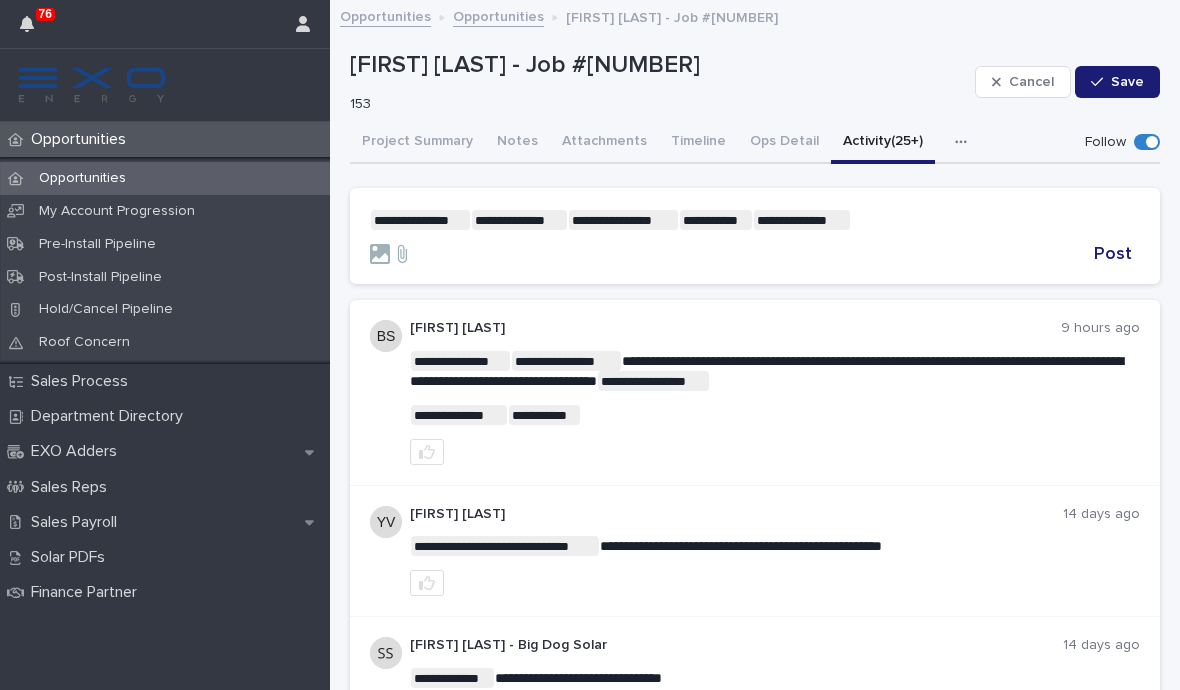 click on "**********" at bounding box center (755, 220) 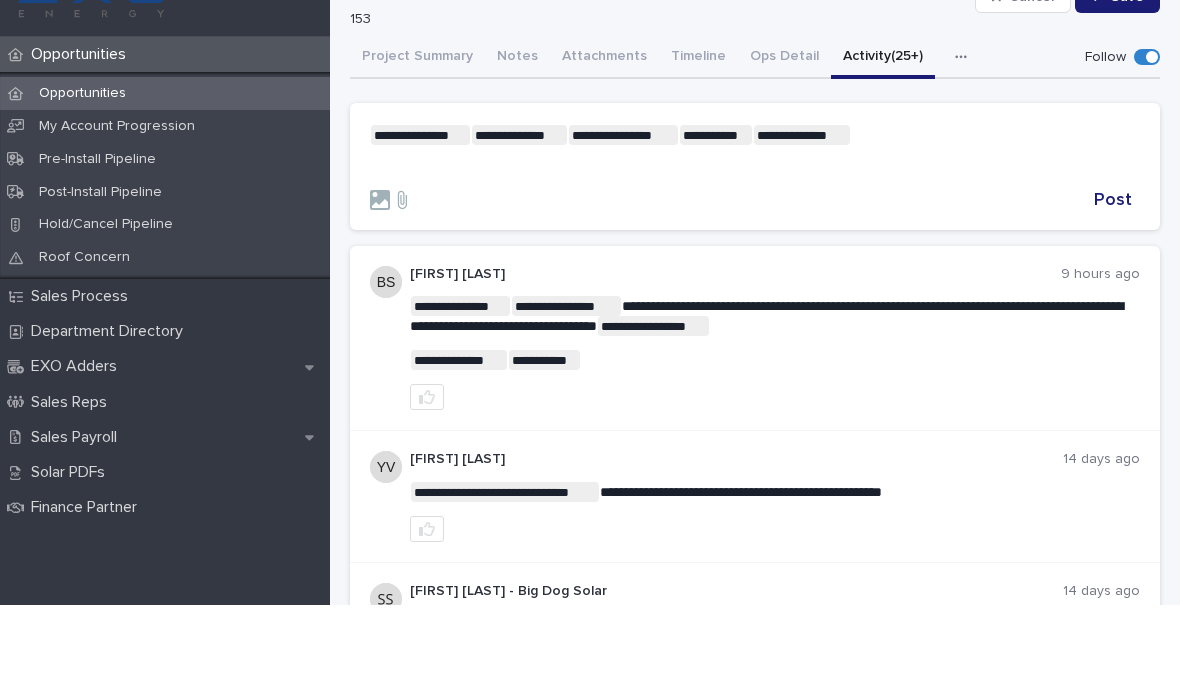 click on "﻿" at bounding box center (755, 252) 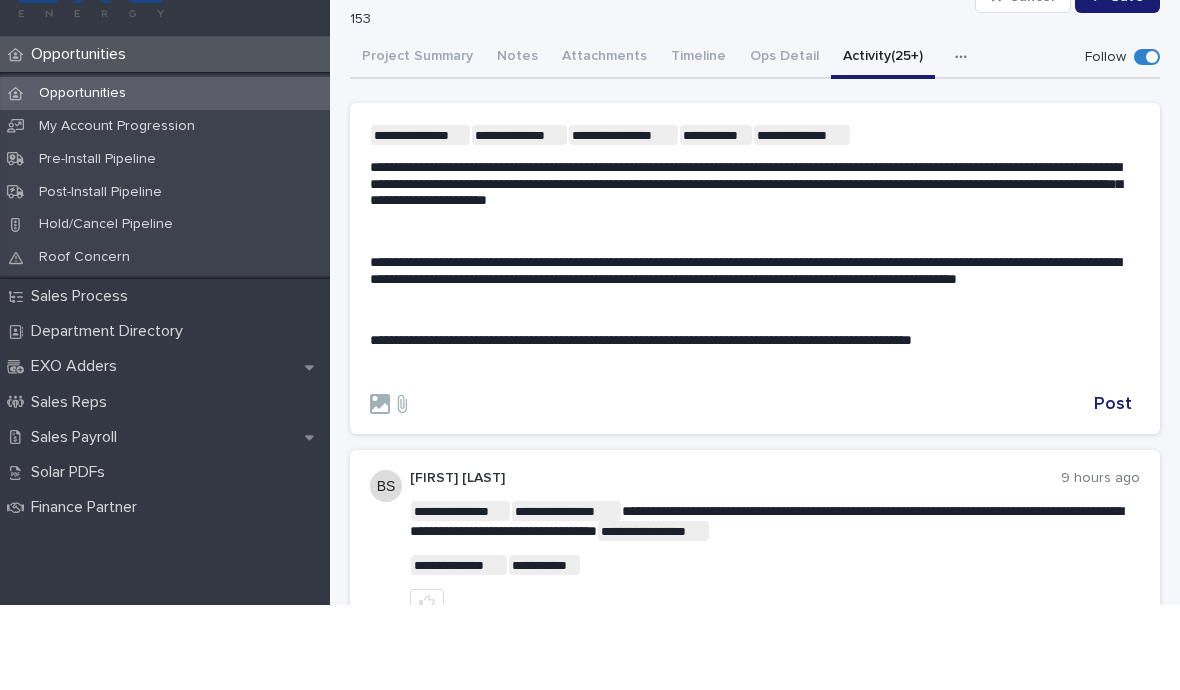 scroll, scrollTop: 76, scrollLeft: 0, axis: vertical 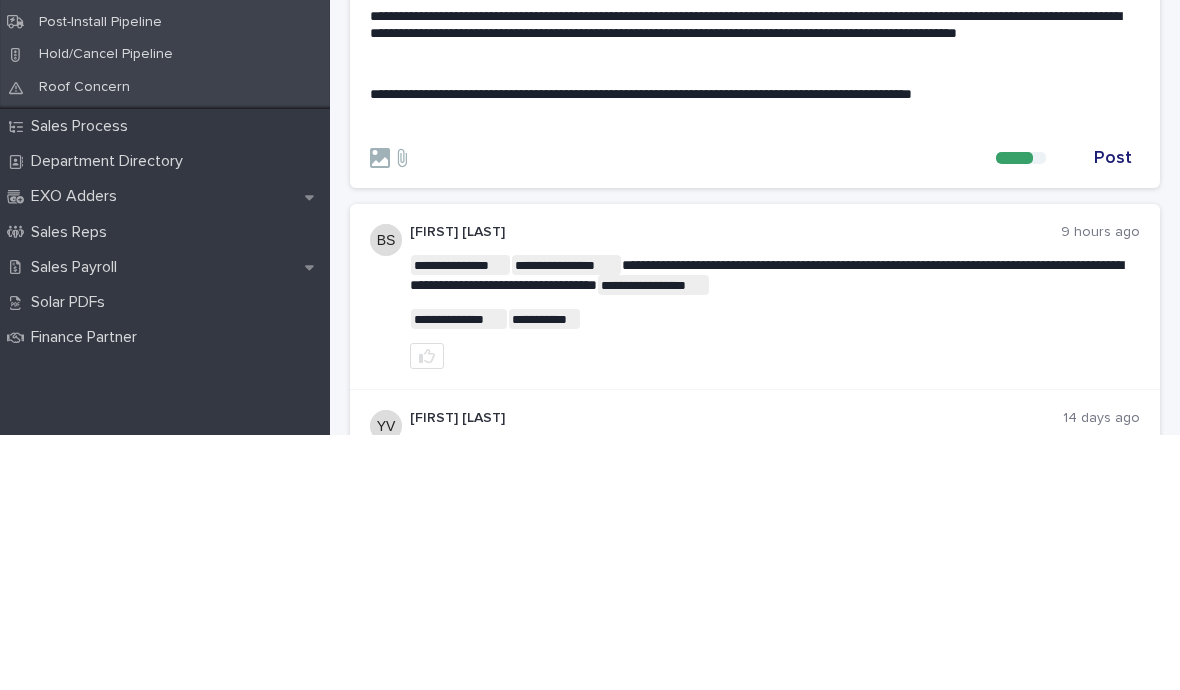 click on "**********" at bounding box center (755, 261) 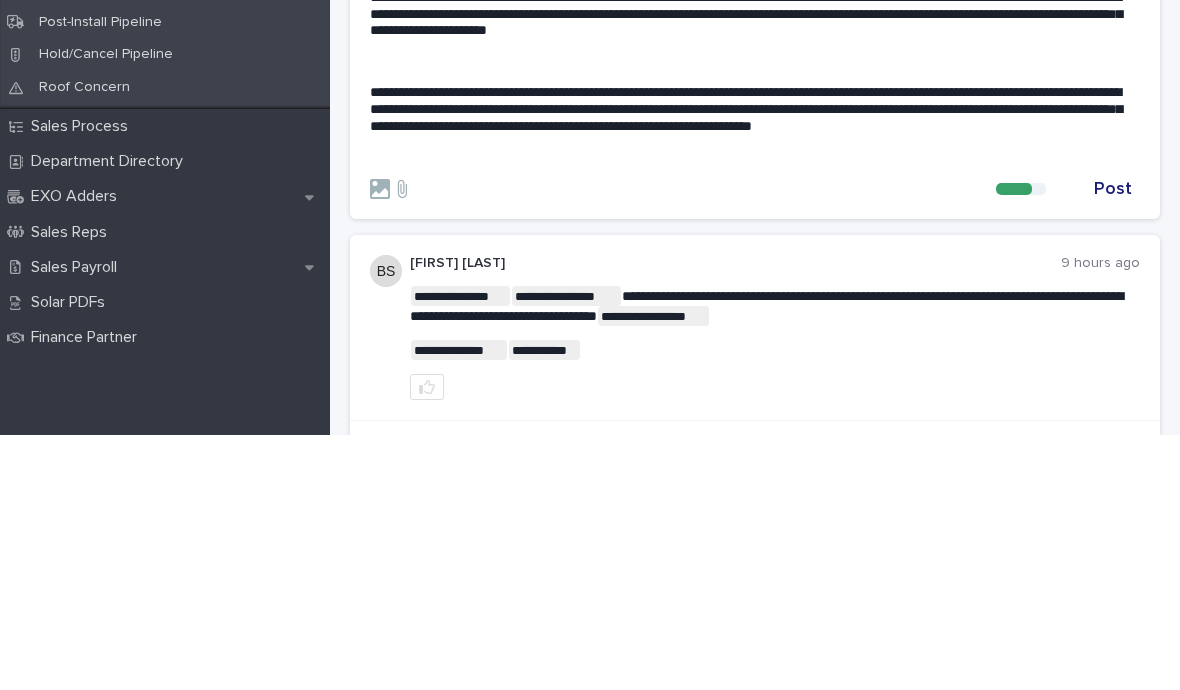 scroll, scrollTop: 0, scrollLeft: 0, axis: both 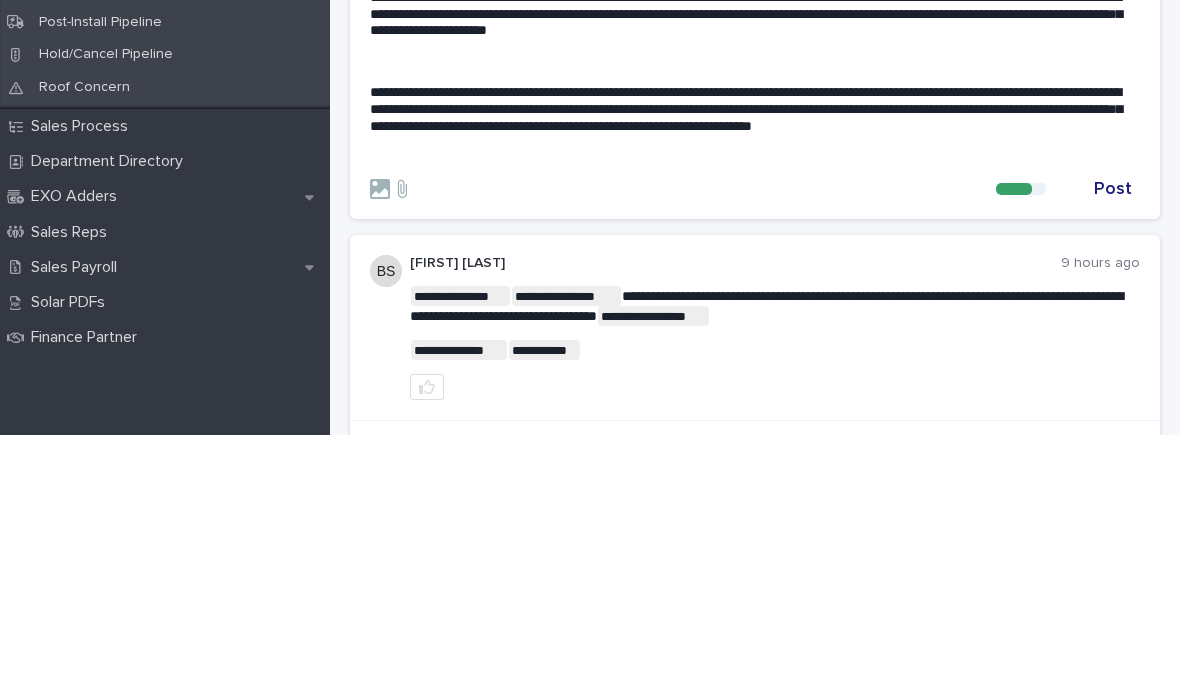 click on "﻿" at bounding box center [755, 316] 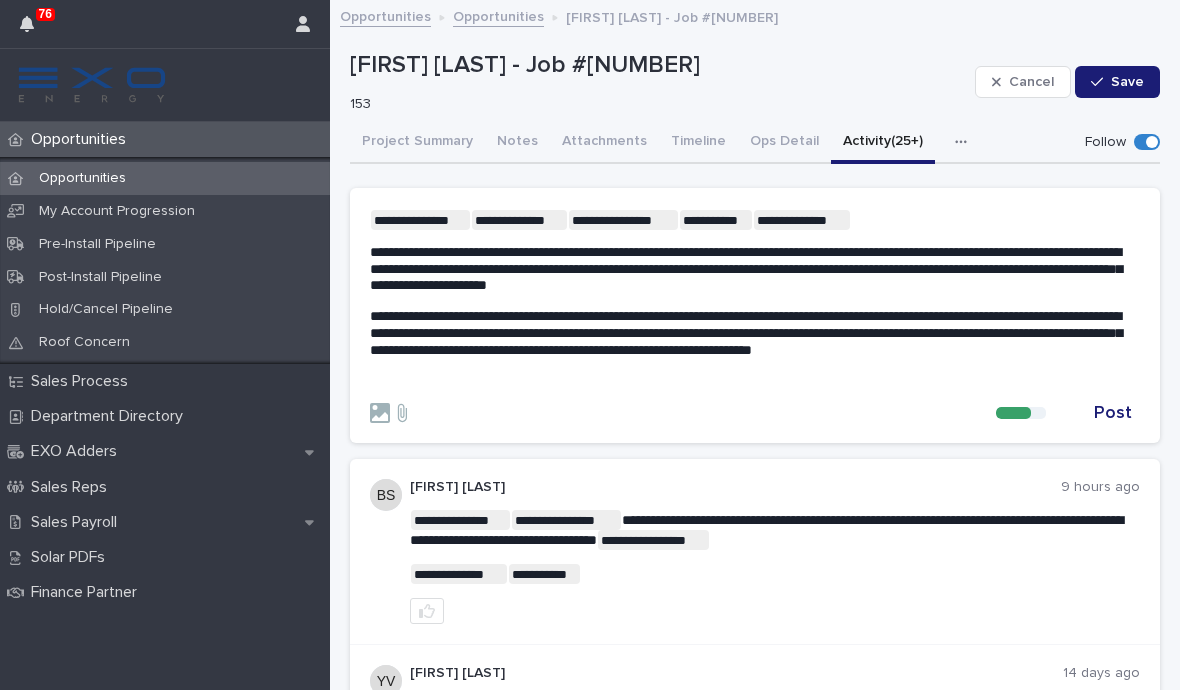 scroll, scrollTop: 0, scrollLeft: 0, axis: both 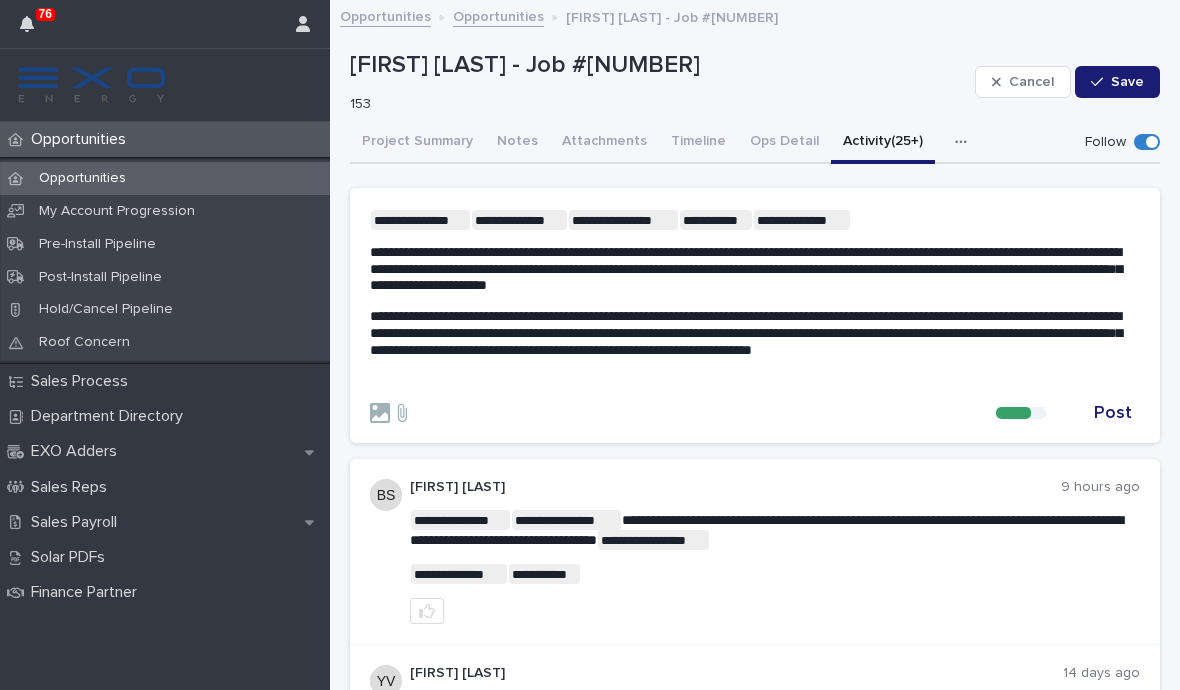click on "**********" at bounding box center (755, 220) 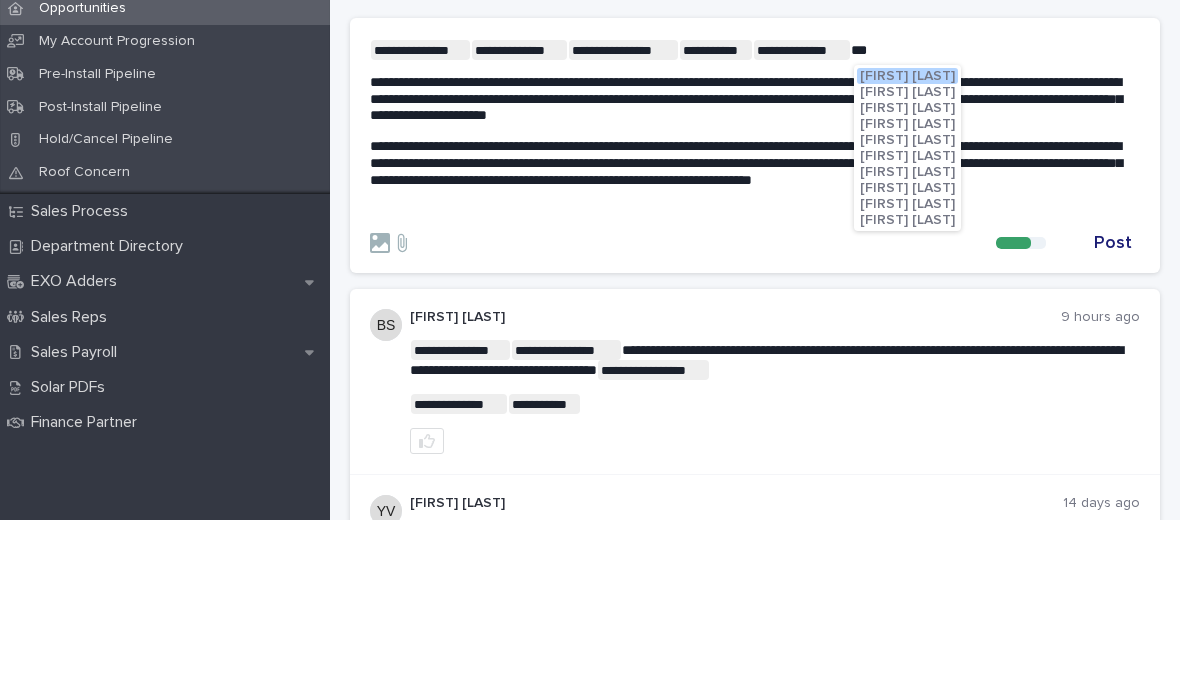 click on "[FIRST] [LAST]" at bounding box center (907, 390) 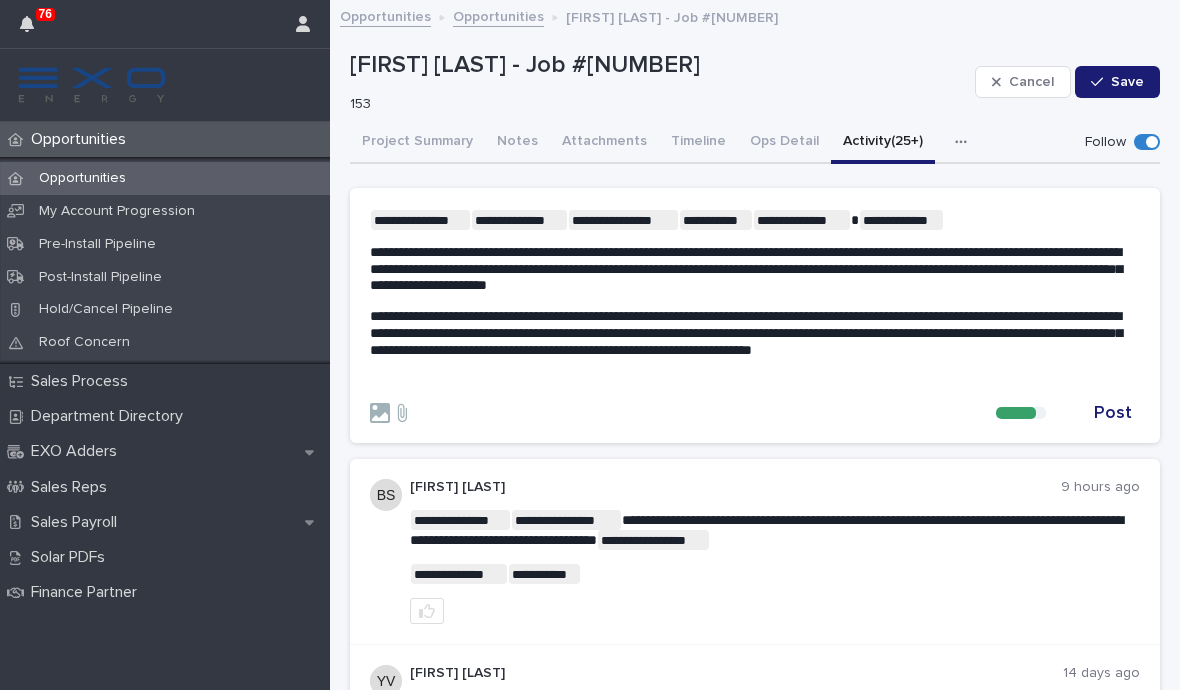 click on "Post" at bounding box center [1113, 413] 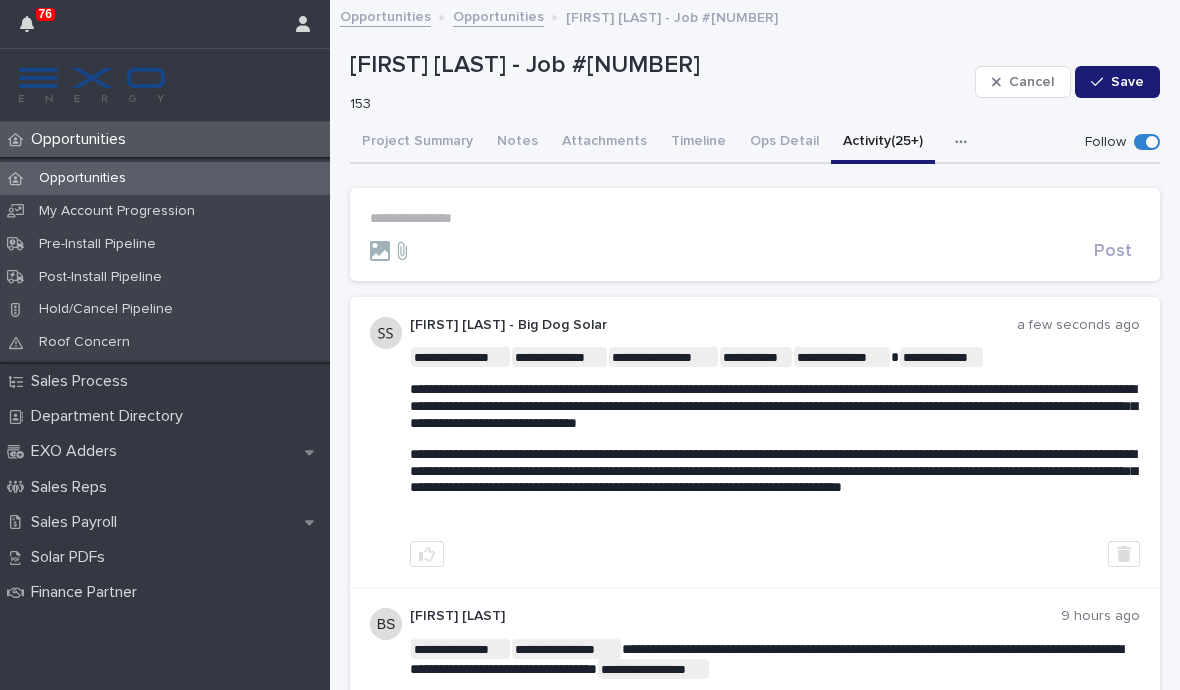 click 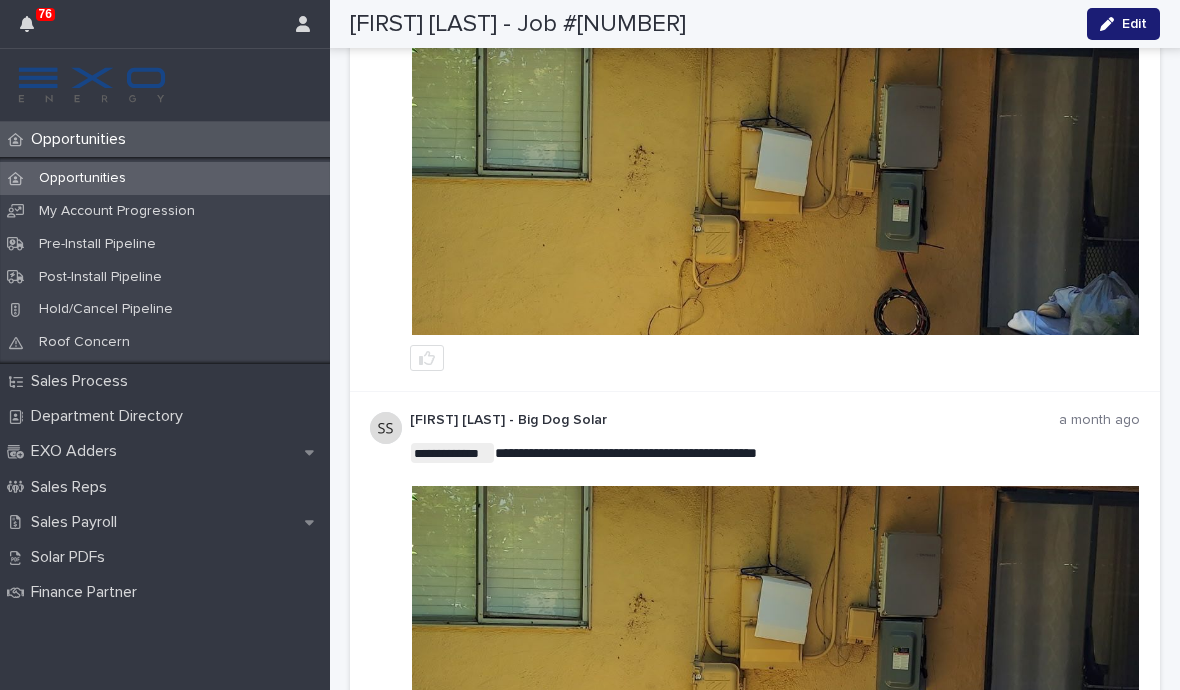 scroll, scrollTop: 1799, scrollLeft: 0, axis: vertical 